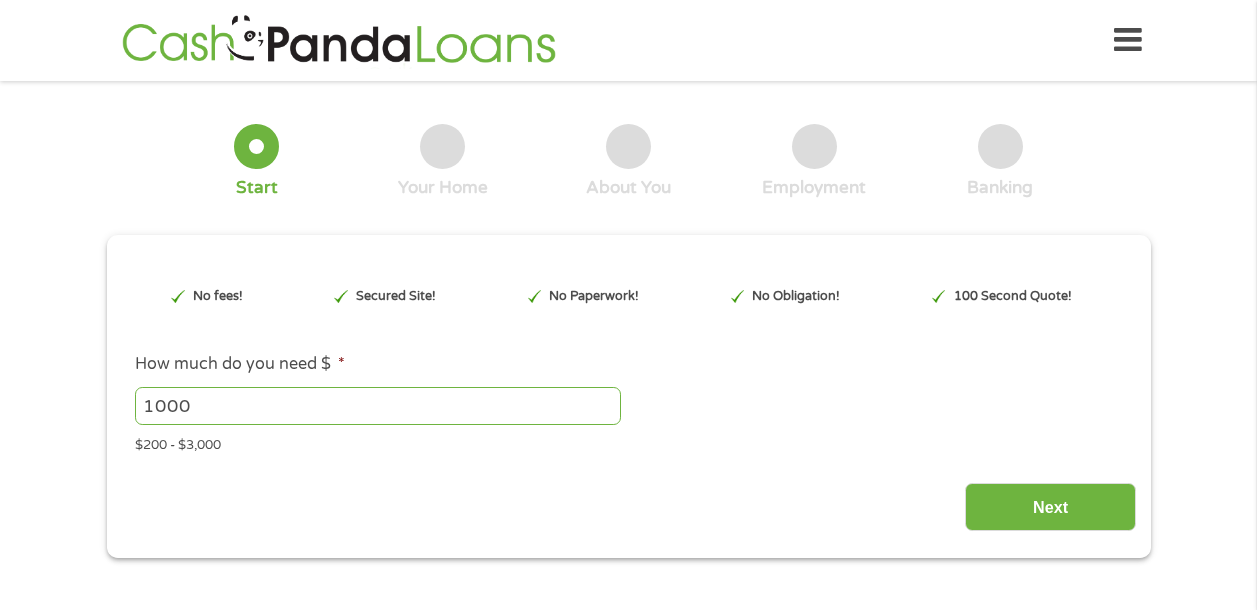 scroll, scrollTop: 0, scrollLeft: 0, axis: both 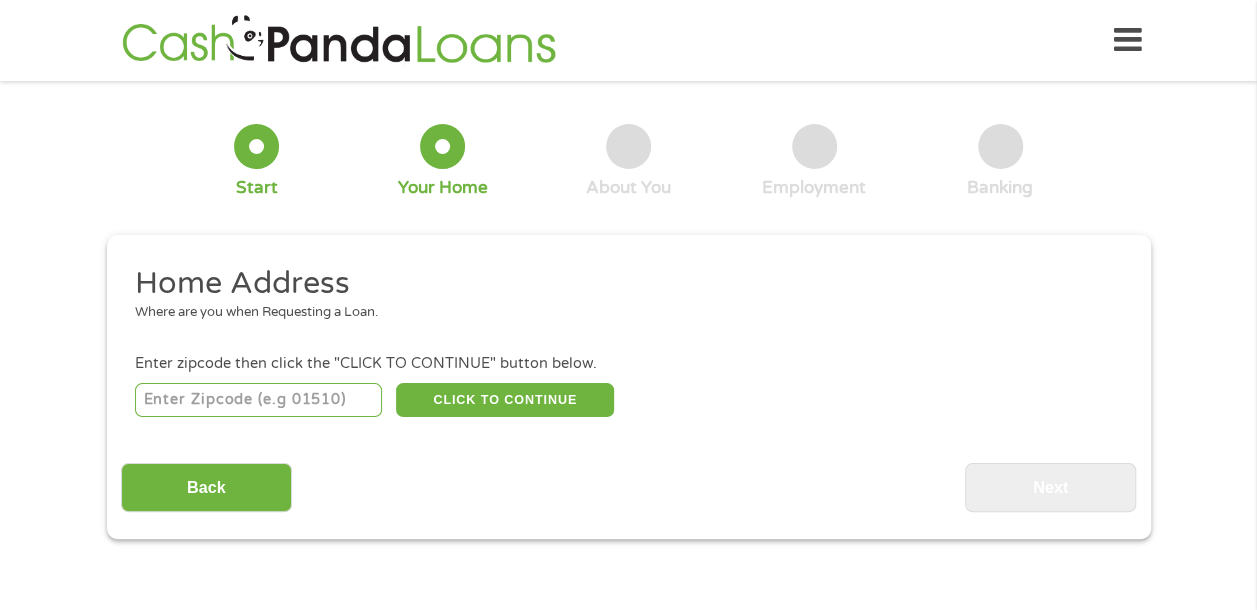 click at bounding box center (258, 400) 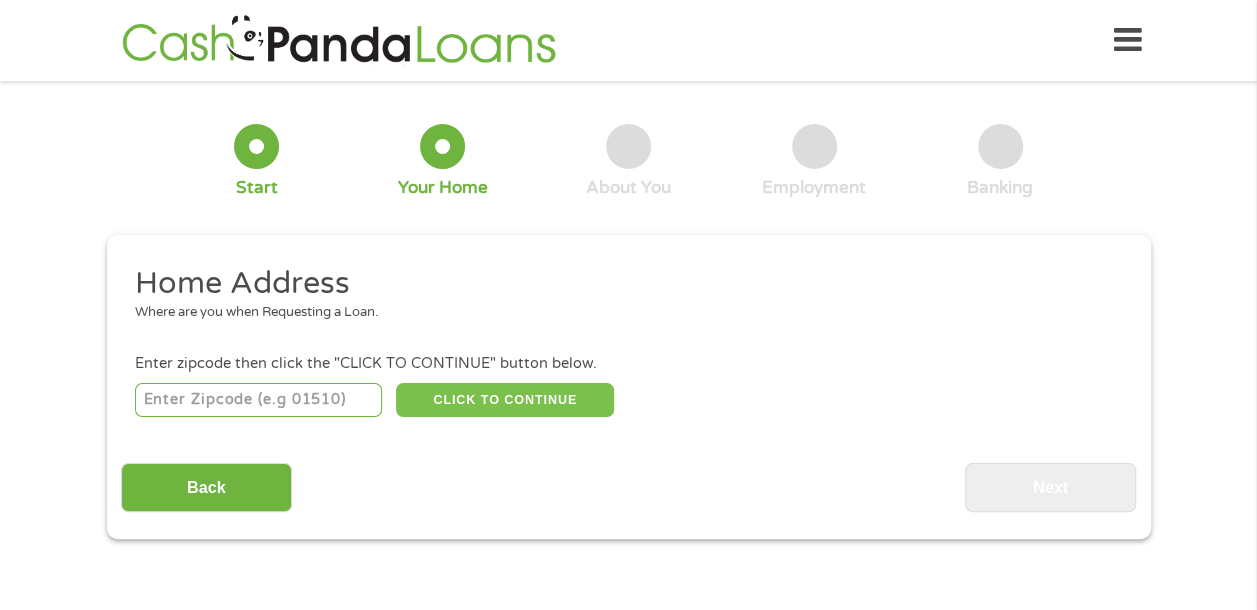 type on "[NUMBER]" 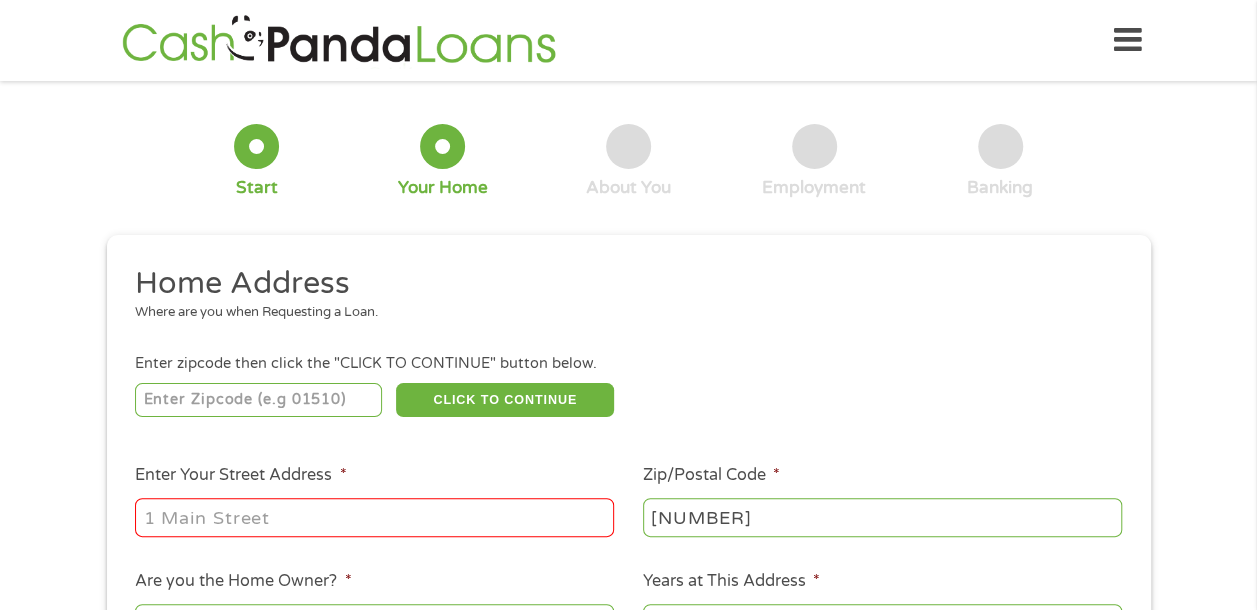 drag, startPoint x: 174, startPoint y: 528, endPoint x: 244, endPoint y: 545, distance: 72.03471 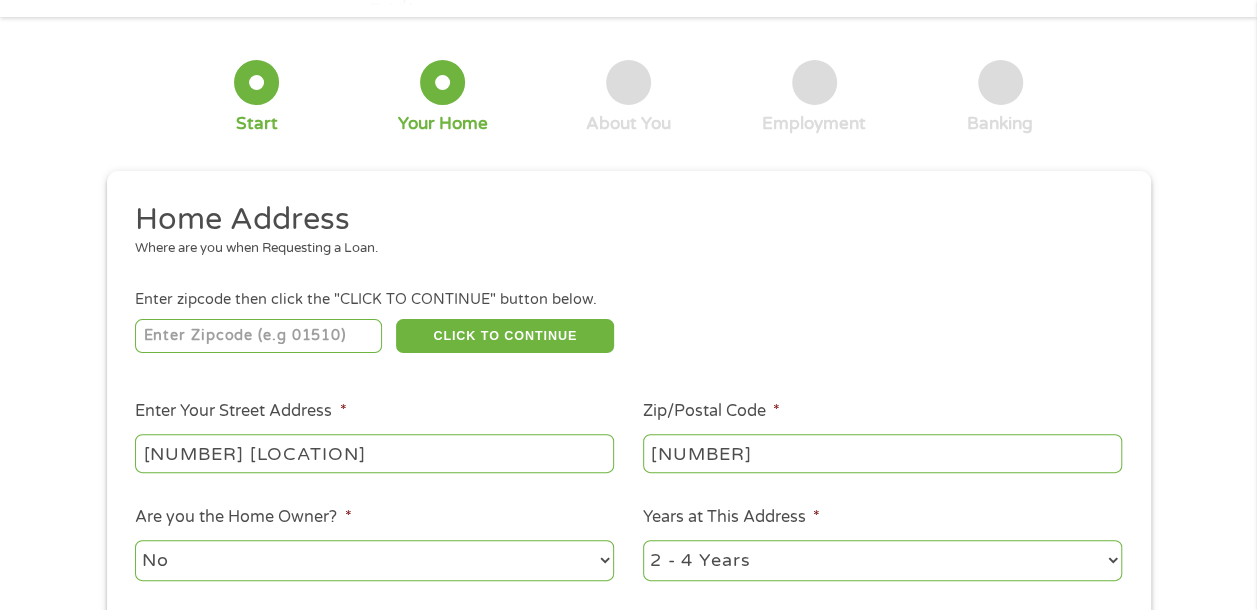scroll, scrollTop: 200, scrollLeft: 0, axis: vertical 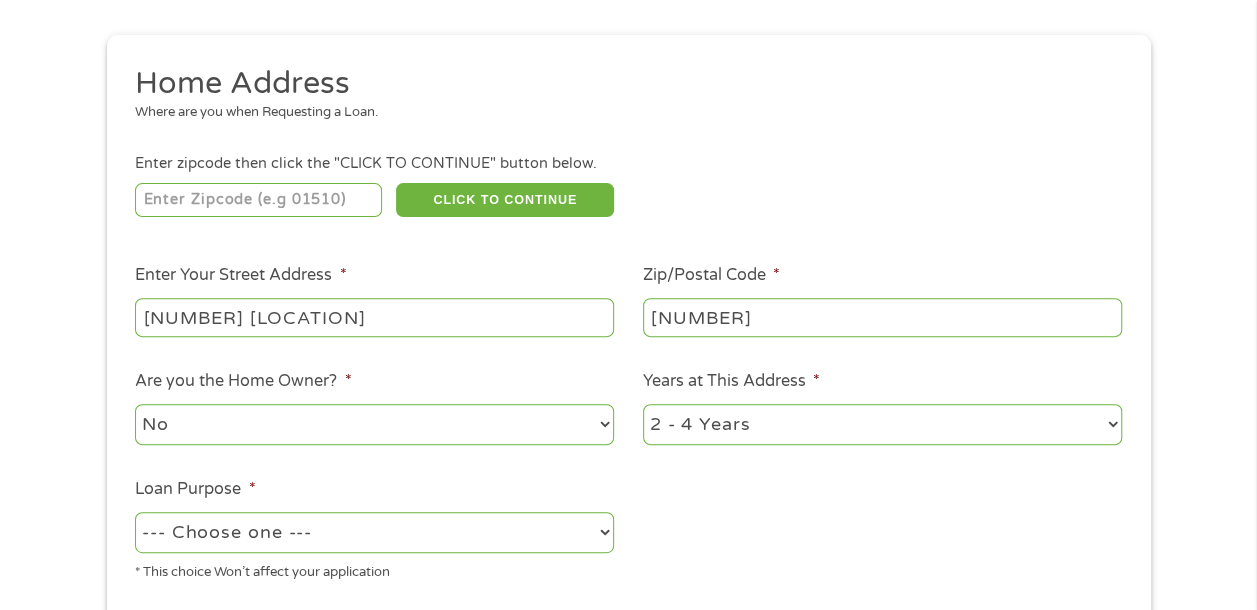 type on "[NUMBER] [LOCATION]" 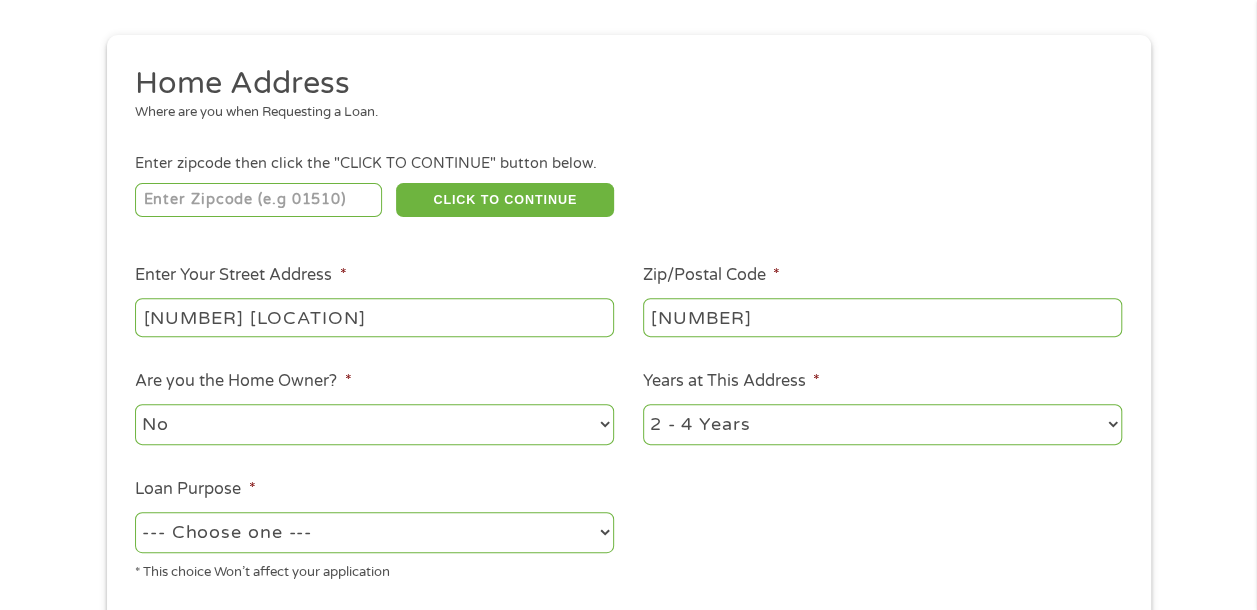 select on "12months" 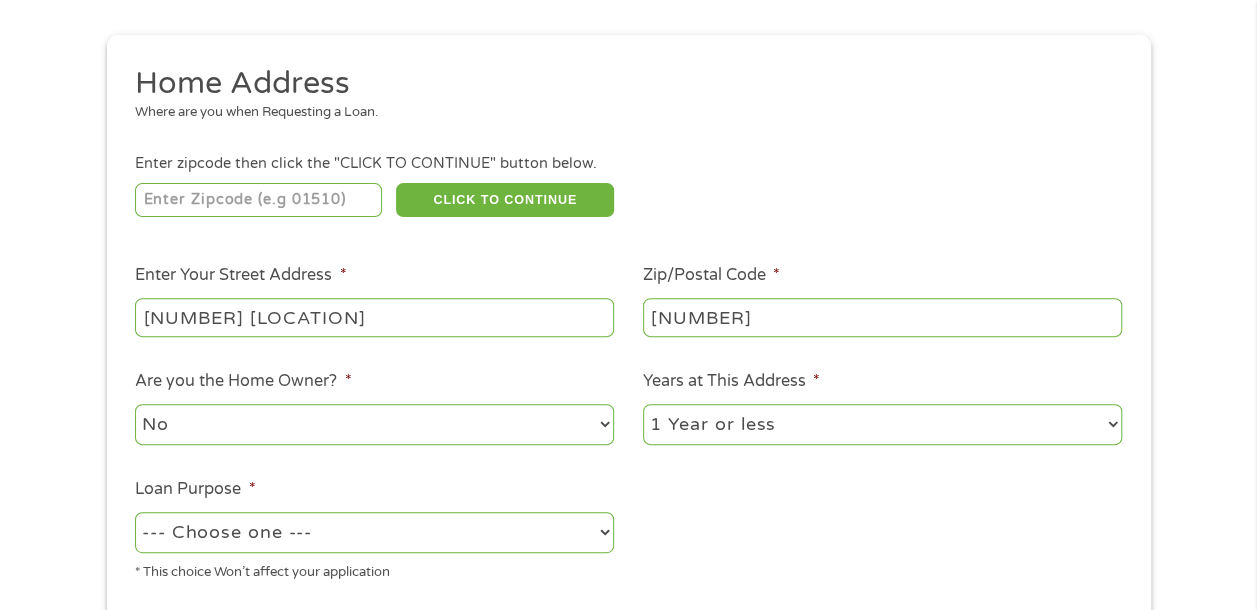 click on "1 Year or less 1 - 2 Years 2 - 4 Years Over 4 Years" at bounding box center (882, 424) 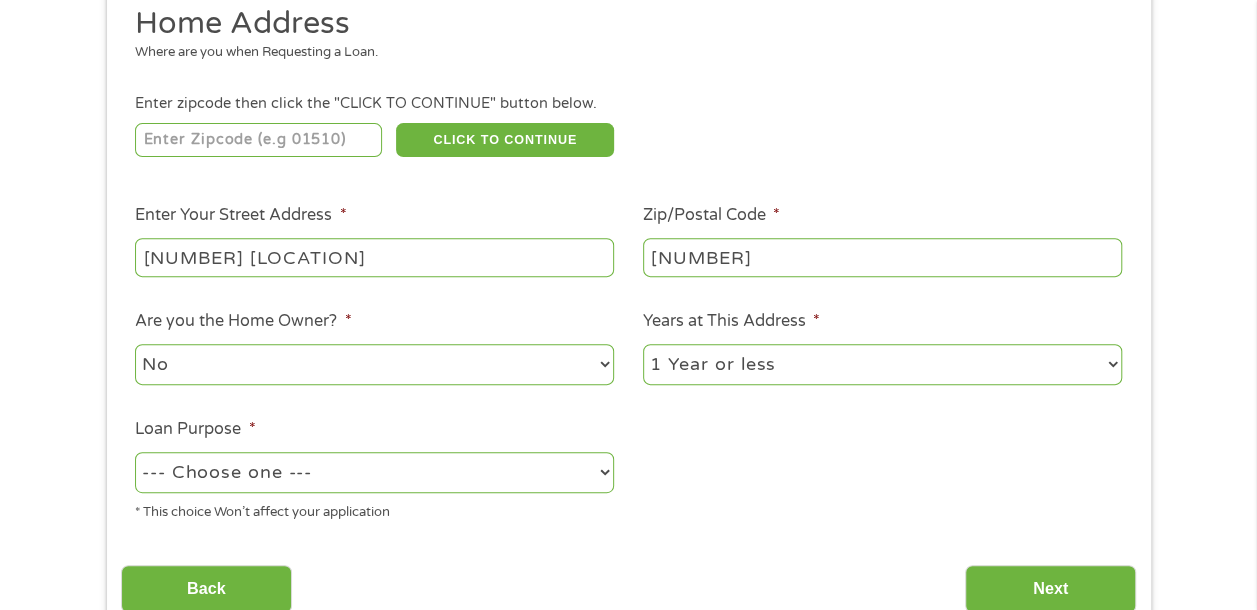 scroll, scrollTop: 300, scrollLeft: 0, axis: vertical 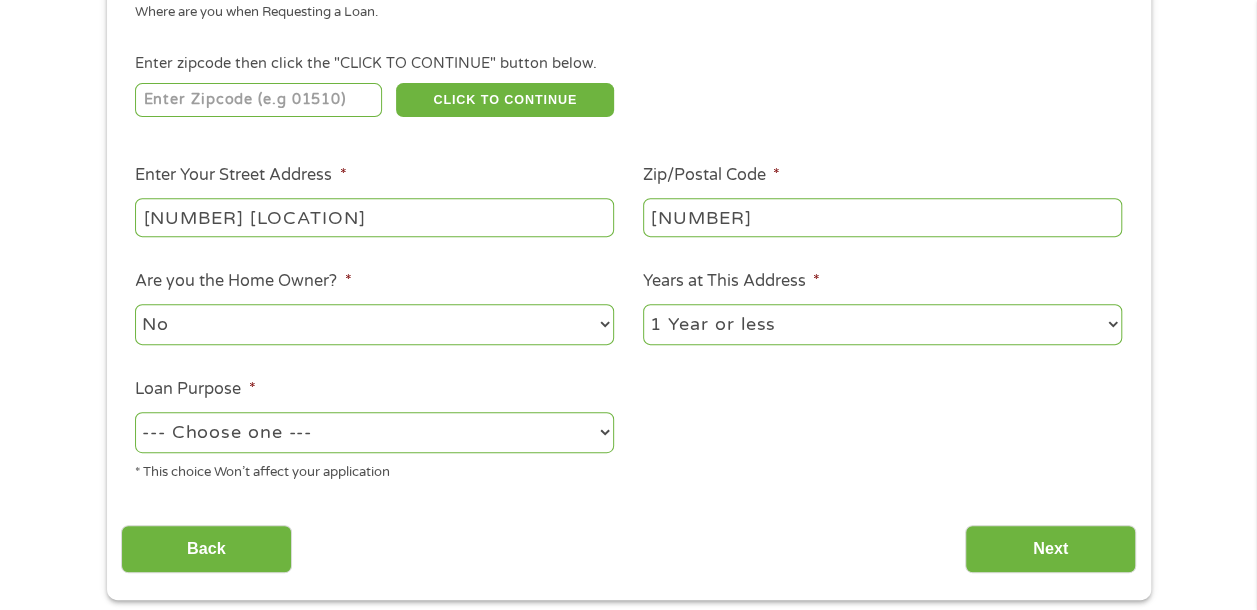 click on "--- Choose one --- Pay Bills Debt Consolidation Home Improvement Major Purchase Car Loan Short Term Cash Medical Expenses Other" at bounding box center [374, 432] 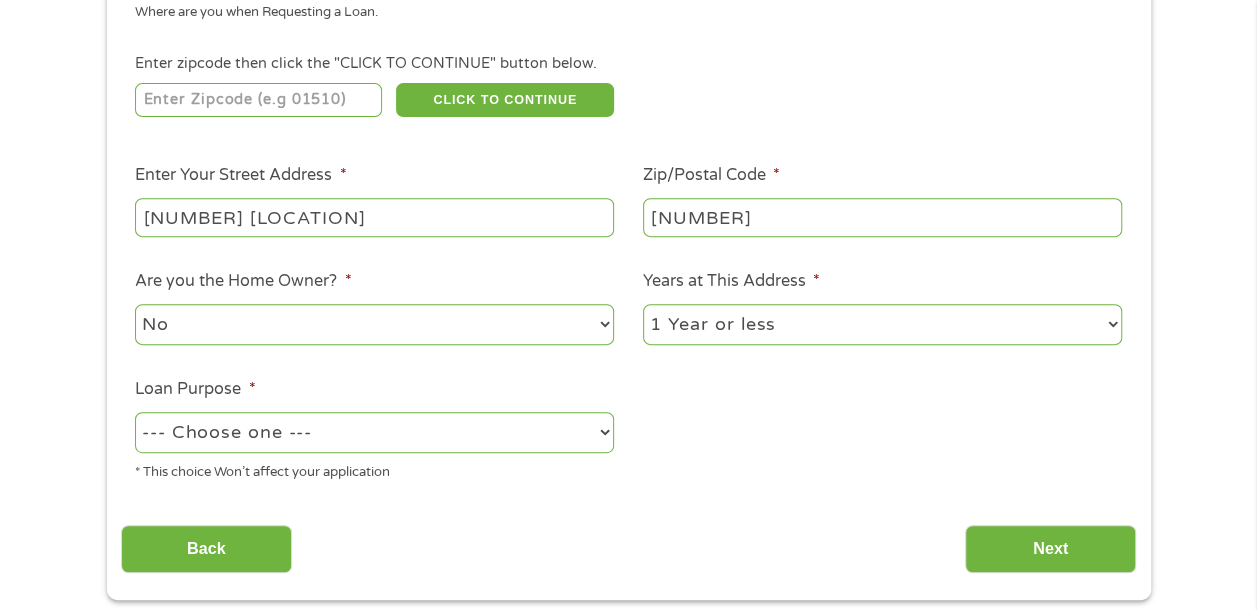 select on "shorttermcash" 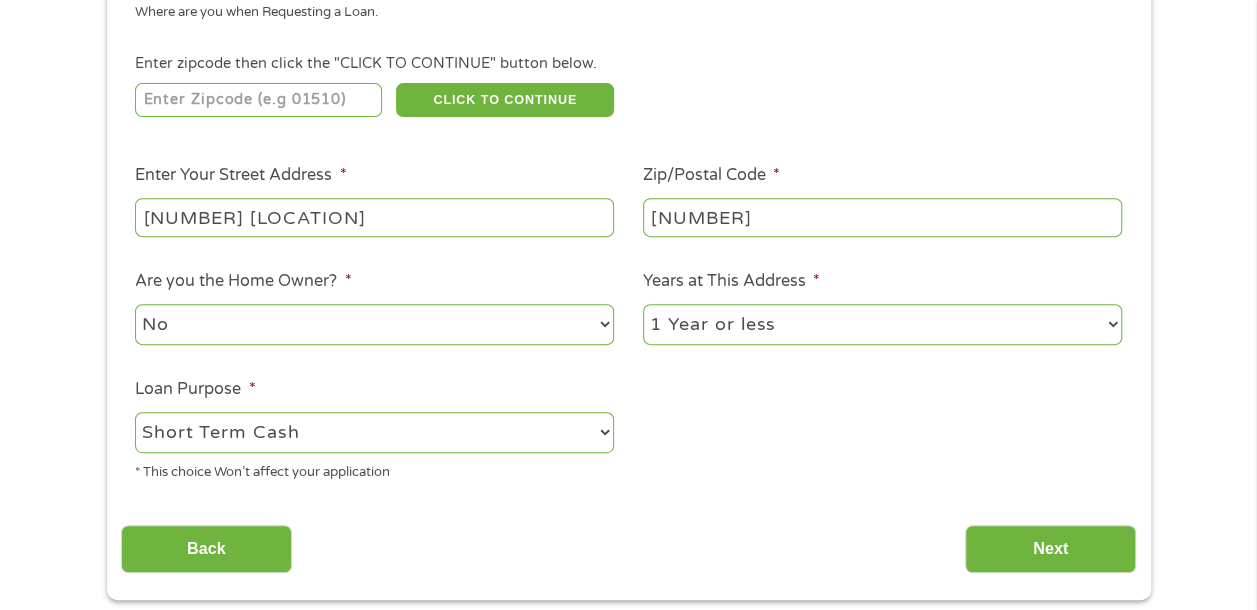 click on "--- Choose one --- Pay Bills Debt Consolidation Home Improvement Major Purchase Car Loan Short Term Cash Medical Expenses Other" at bounding box center (374, 432) 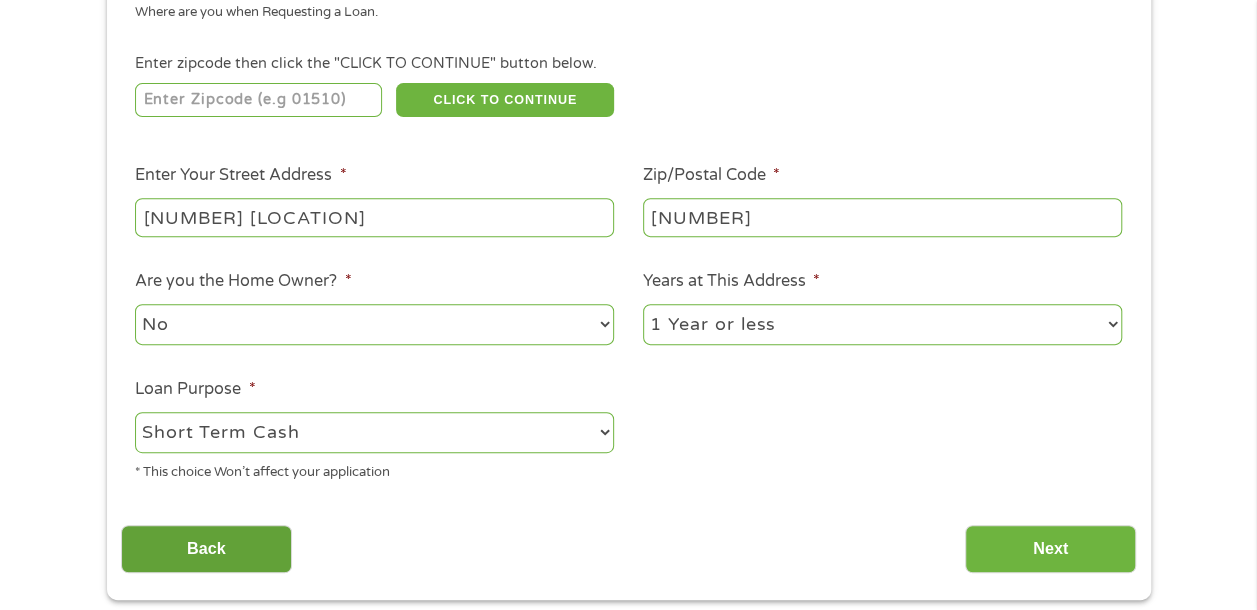 click on "Back" at bounding box center [206, 549] 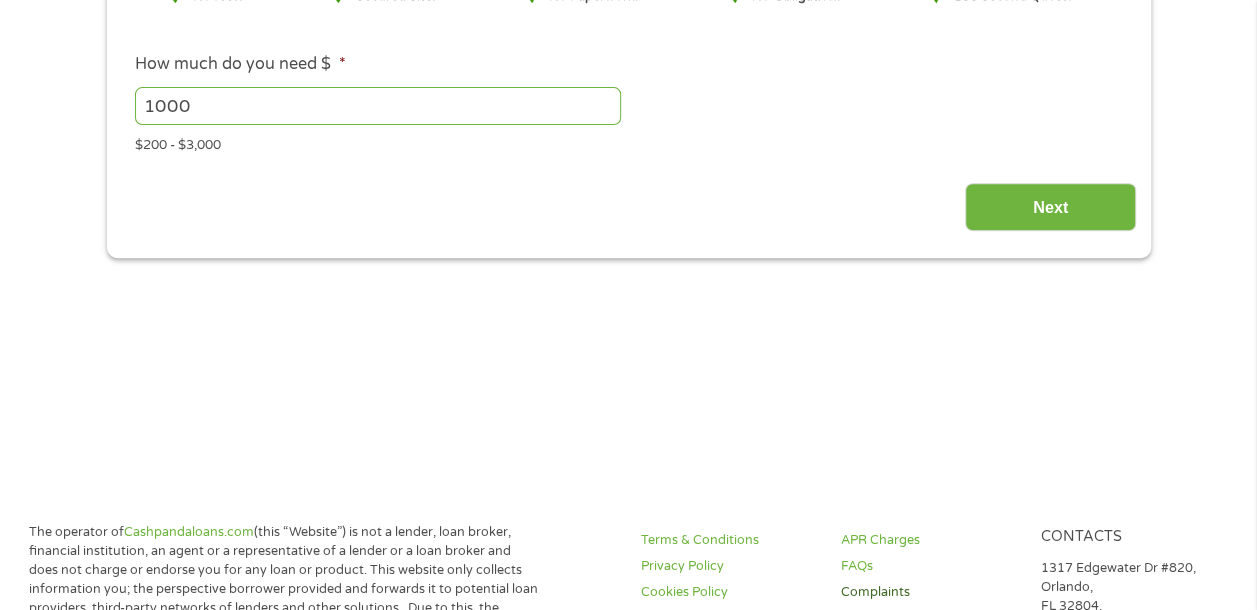 scroll, scrollTop: 8, scrollLeft: 8, axis: both 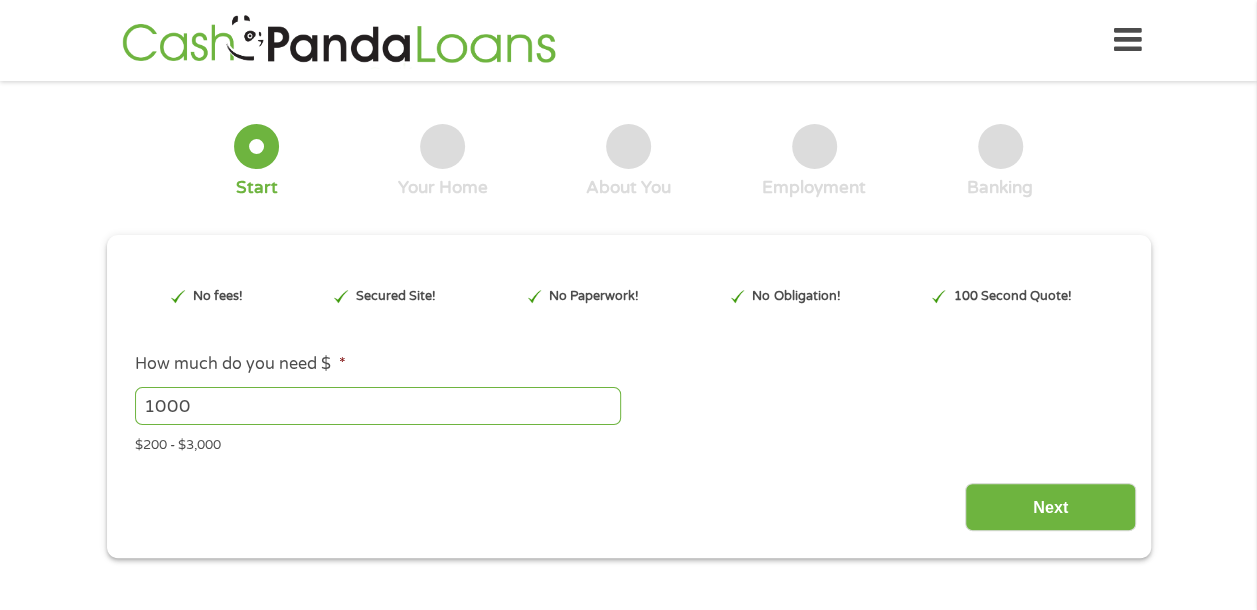 click on "1000" at bounding box center [378, 406] 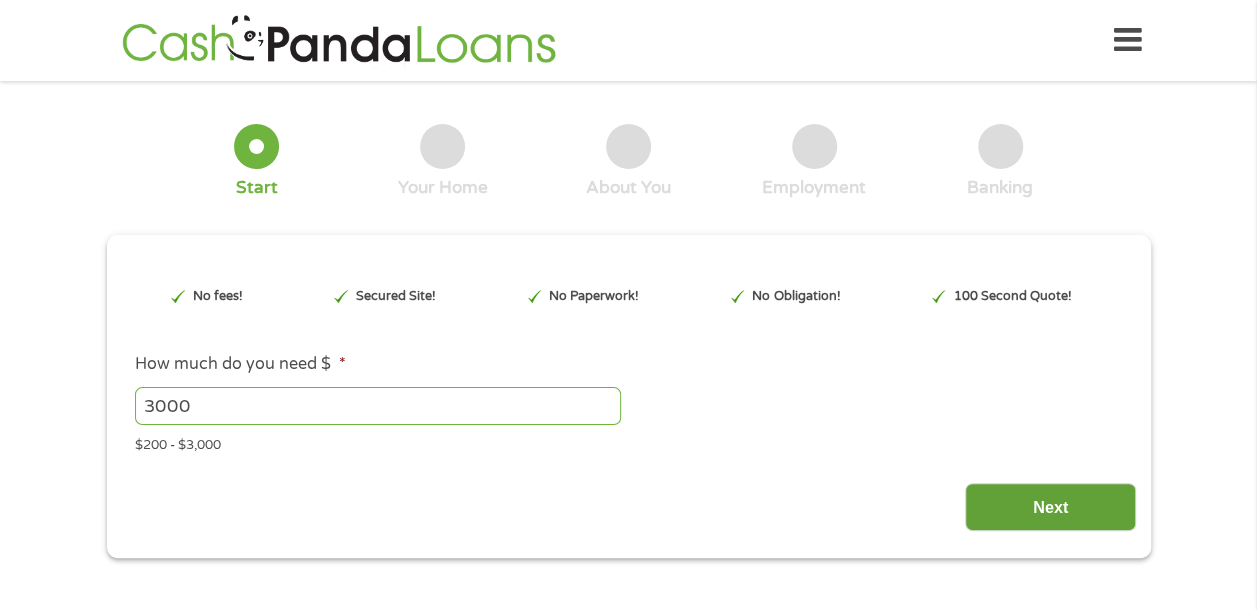 type on "3000" 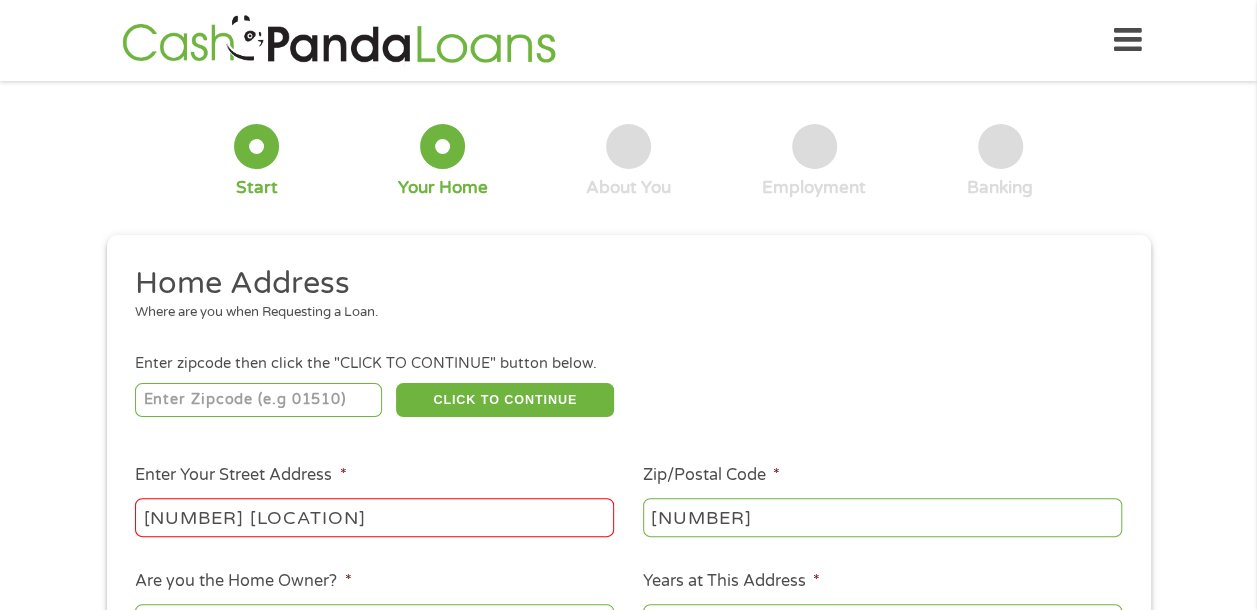 scroll, scrollTop: 8, scrollLeft: 8, axis: both 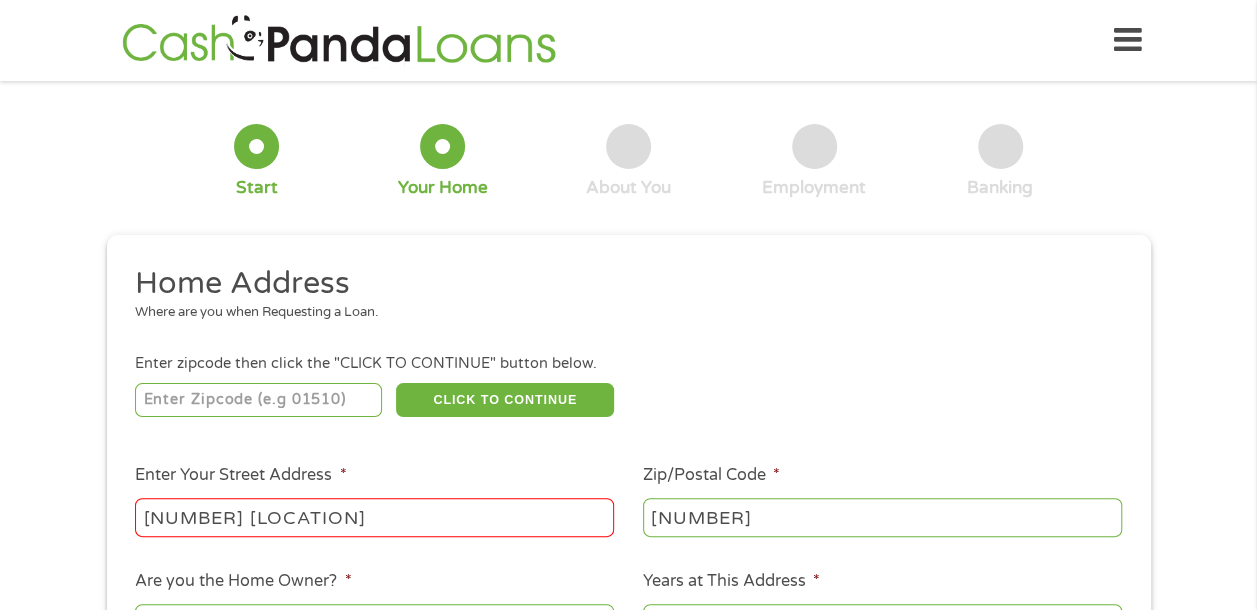 click at bounding box center [258, 400] 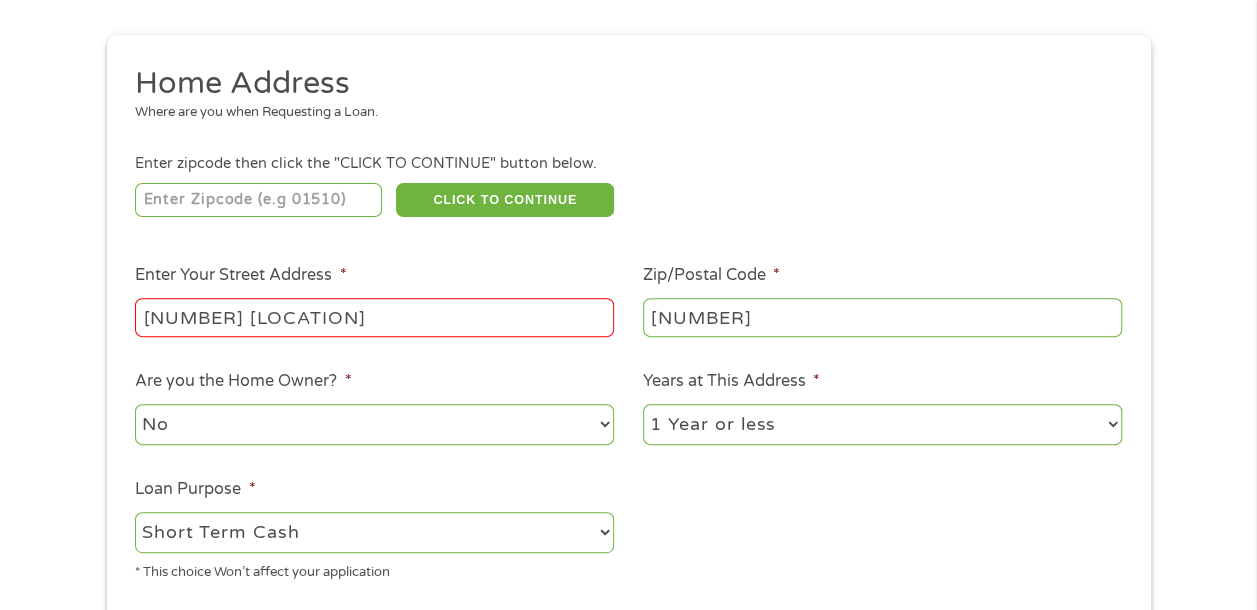 scroll, scrollTop: 300, scrollLeft: 0, axis: vertical 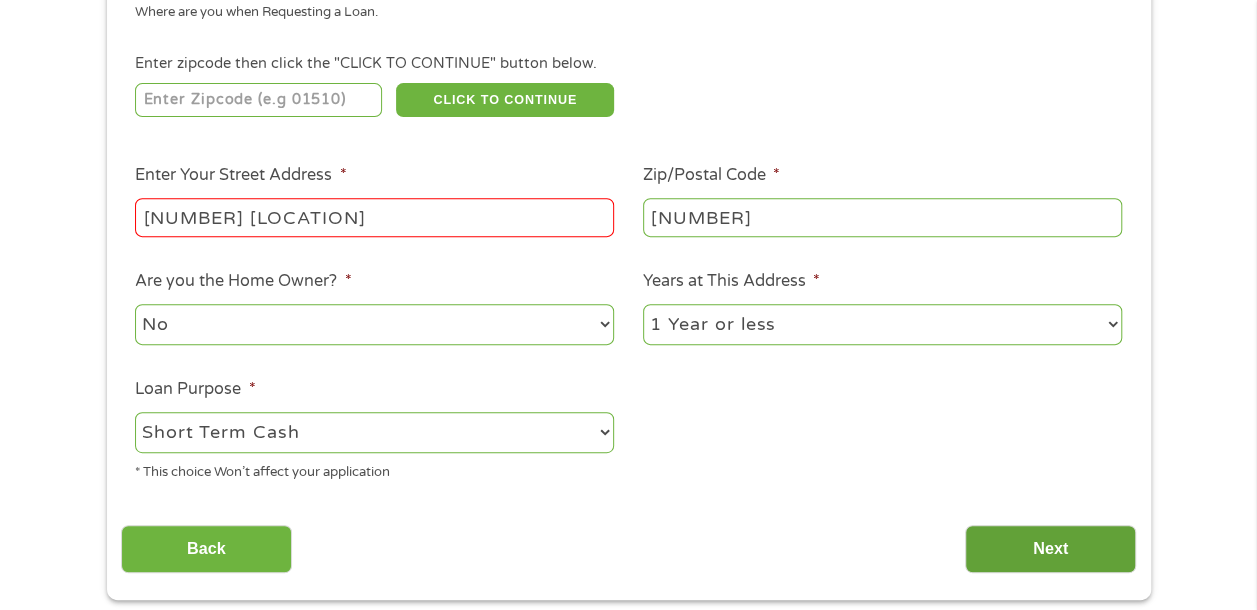 type on "[NUMBER]" 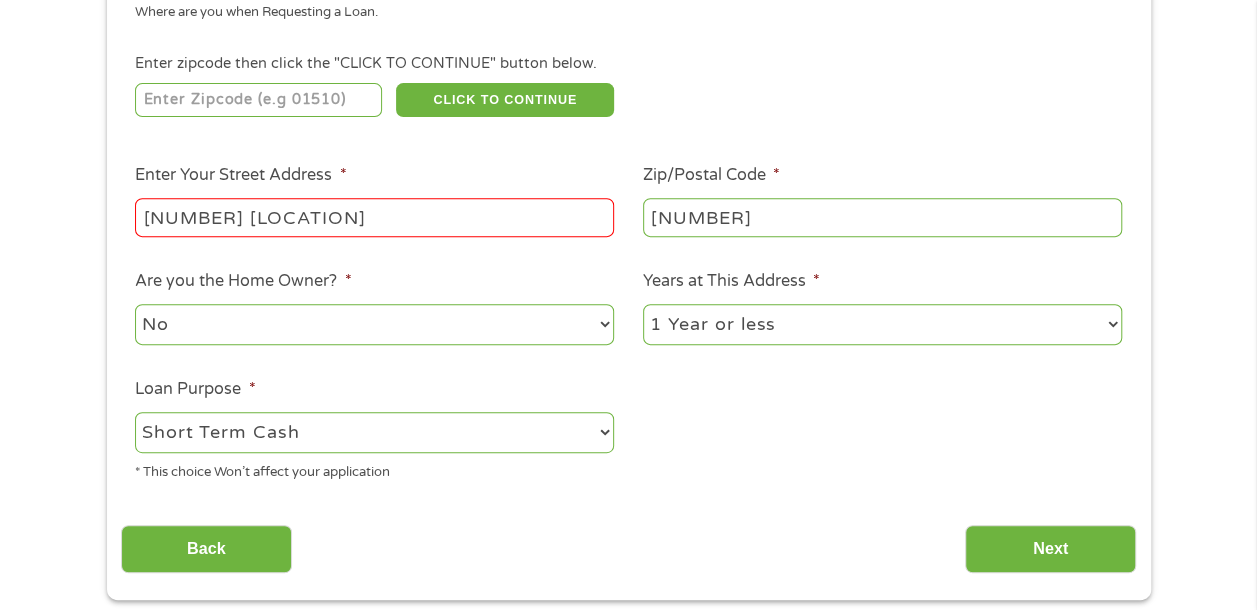 scroll, scrollTop: 8, scrollLeft: 8, axis: both 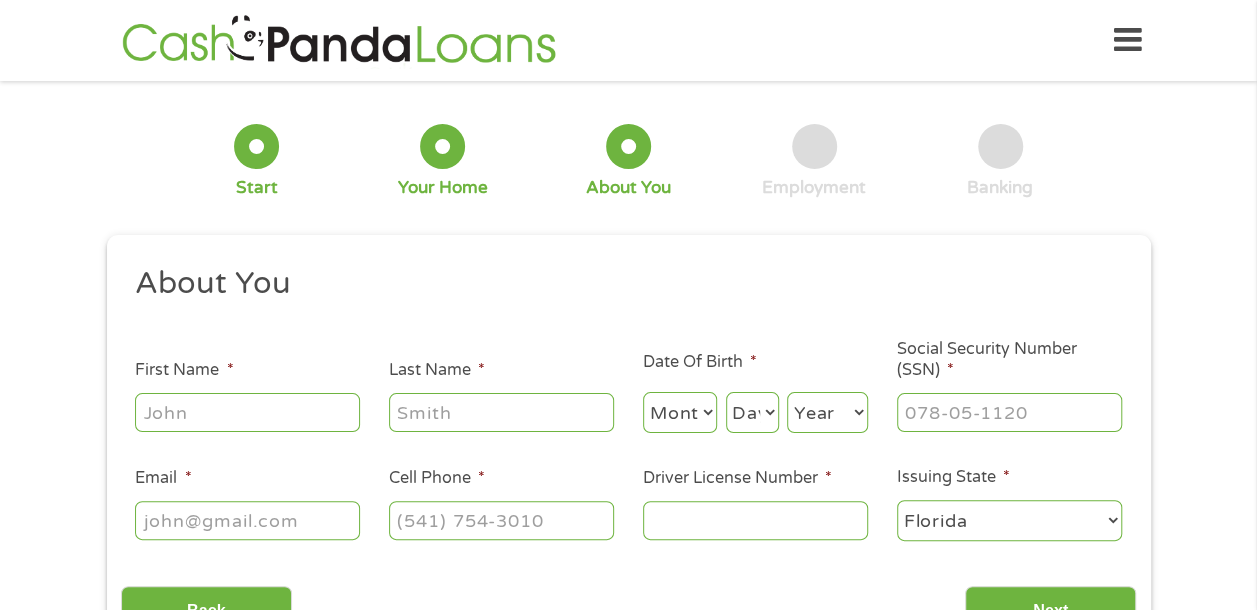 drag, startPoint x: 258, startPoint y: 416, endPoint x: 272, endPoint y: 418, distance: 14.142136 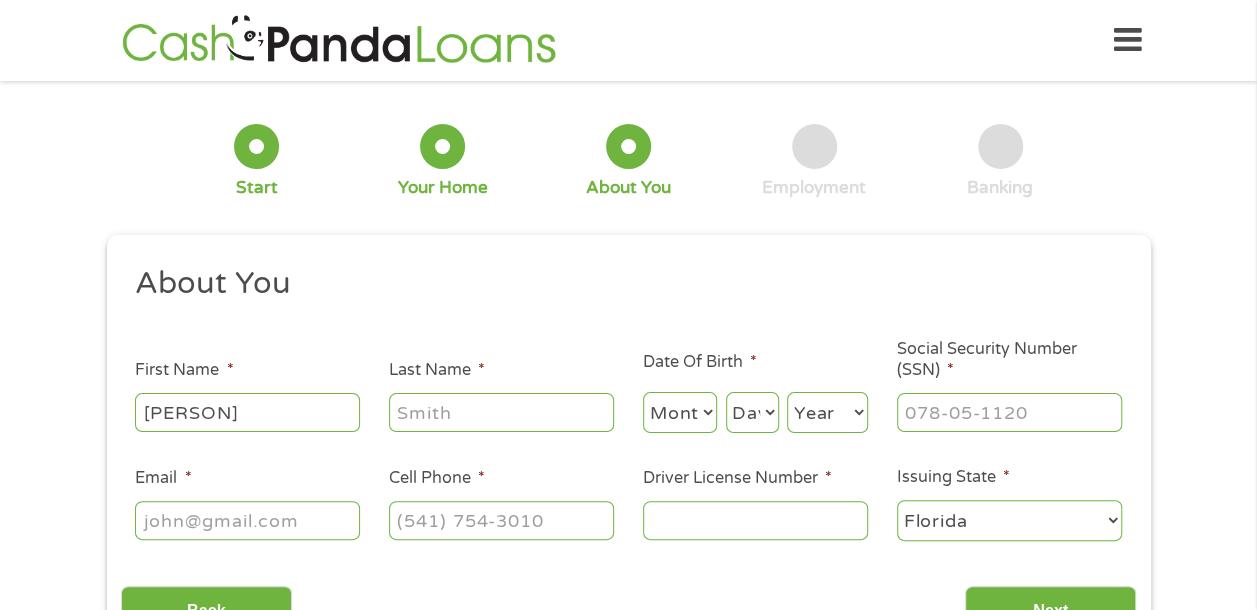 type on "[PERSON]" 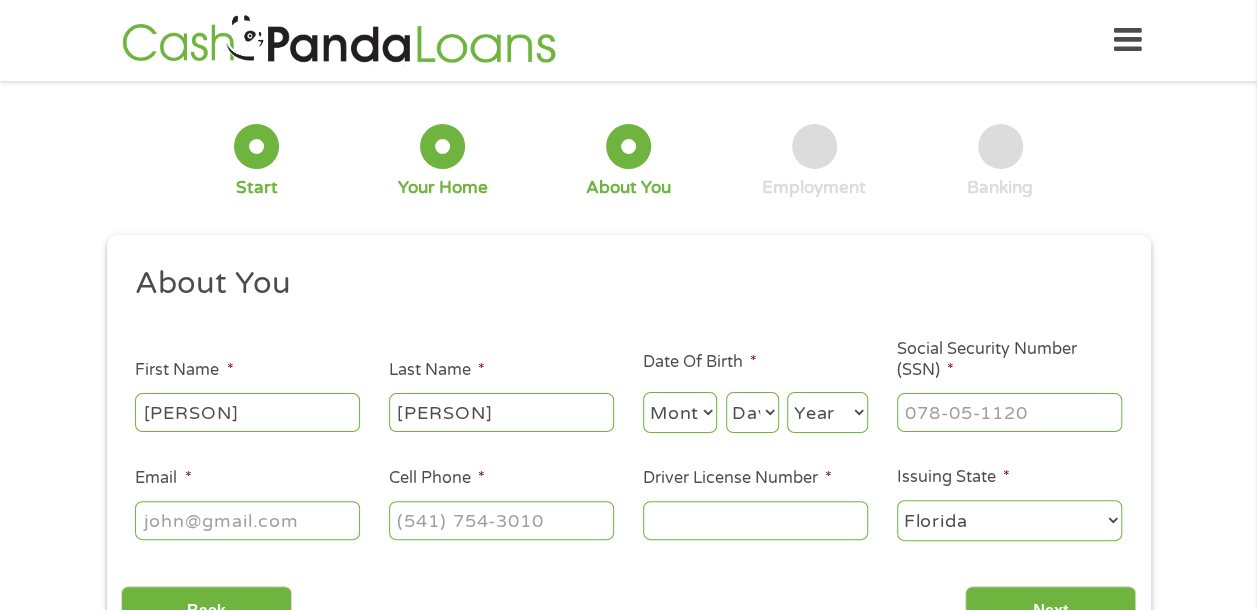 type on "[PERSON]" 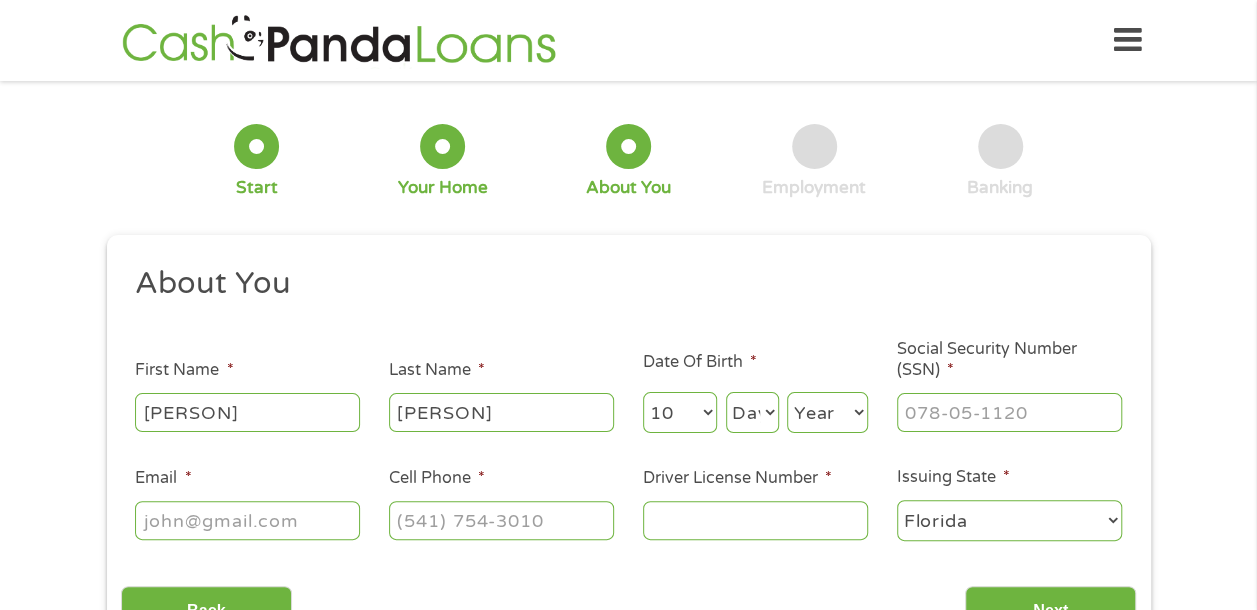 select on "11" 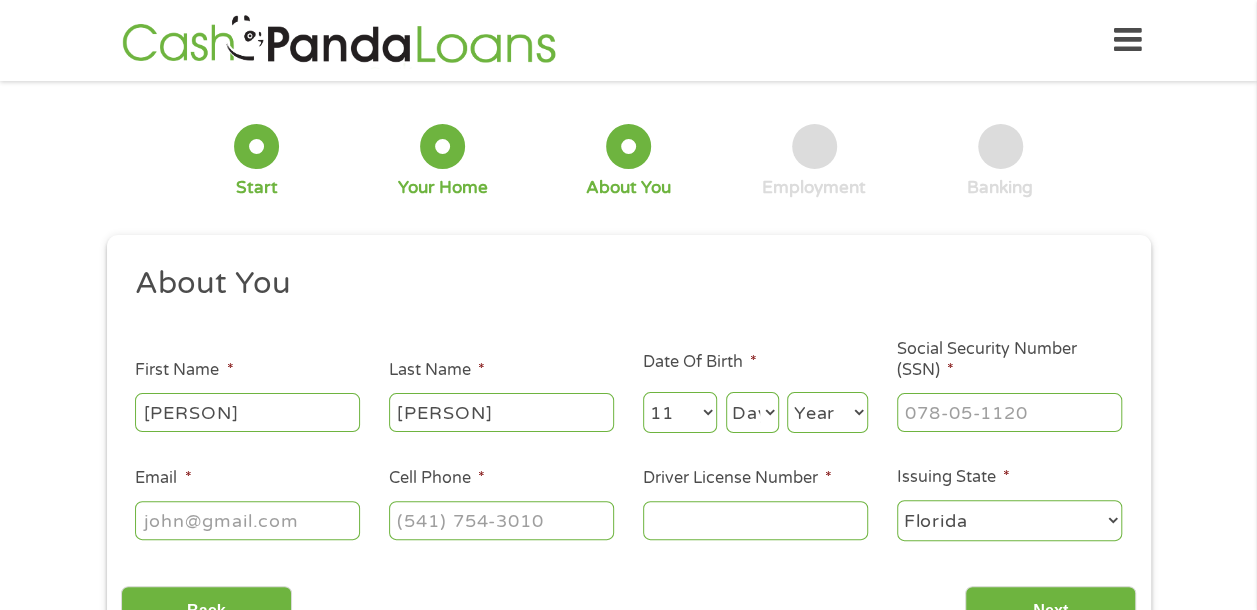 click on "Day 1 2 3 4 5 6 7 8 9 10 11 12 13 14 15 16 17 18 19 20 21 22 23 24 25 26 27 28 29 30 31" at bounding box center [752, 412] 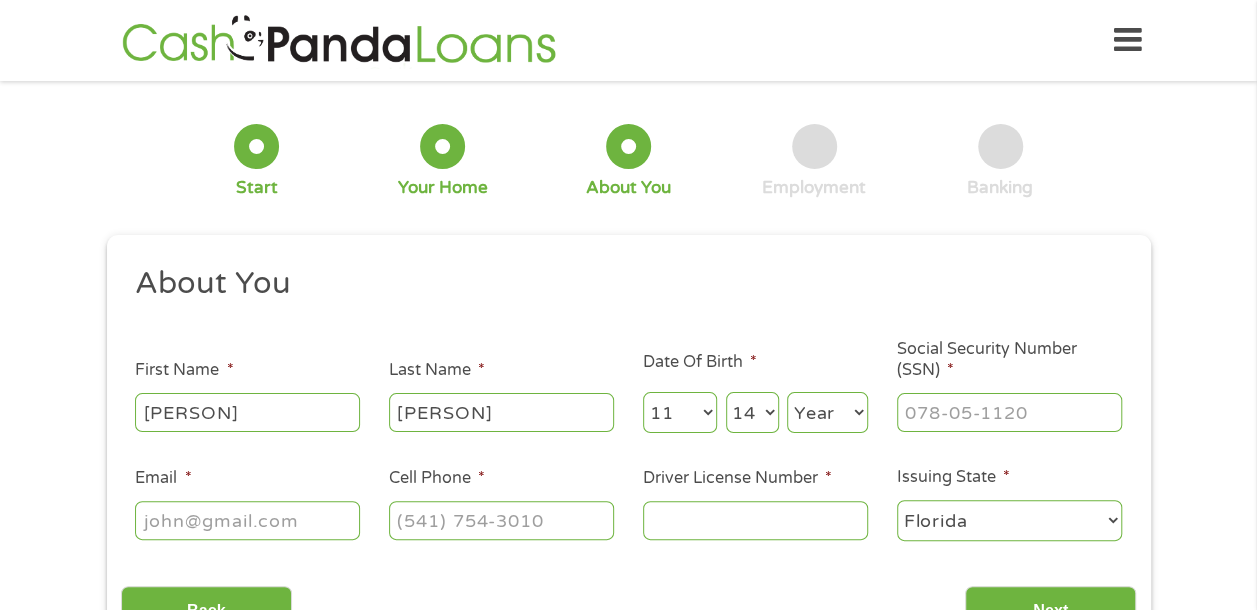 click on "Year 2007 2006 2005 2004 2003 2002 2001 2000 1999 1998 1997 1996 1995 1994 1993 1992 1991 1990 1989 1988 1987 1986 1985 1984 1983 1982 1981 1980 1979 1978 1977 1976 1975 1974 1973 1972 1971 1970 1969 1968 1967 1966 1965 1964 1963 1962 1961 1960 1959 1958 1957 1956 1955 1954 1953 1952 1951 1950 1949 1948 1947 1946 1945 1944 1943 1942 1941 1940 1939 1938 1937 1936 1935 1934 1933 1932 1931 1930 1929 1928 1927 1926 1925 1924 1923 1922 1921 1920" at bounding box center (827, 412) 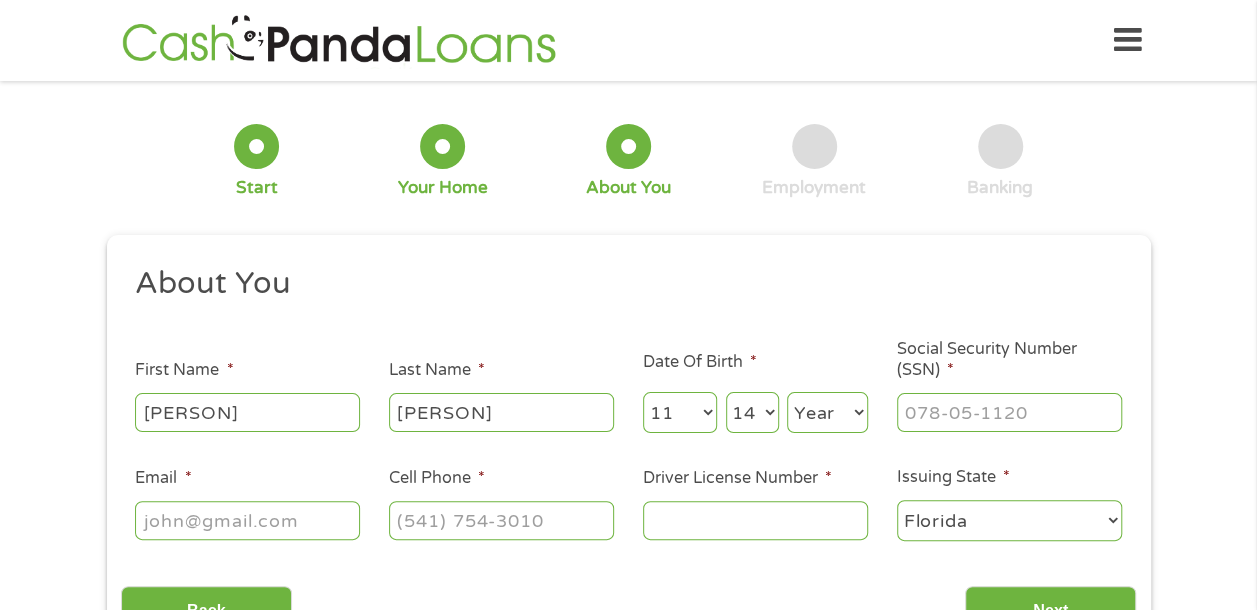 select on "1951" 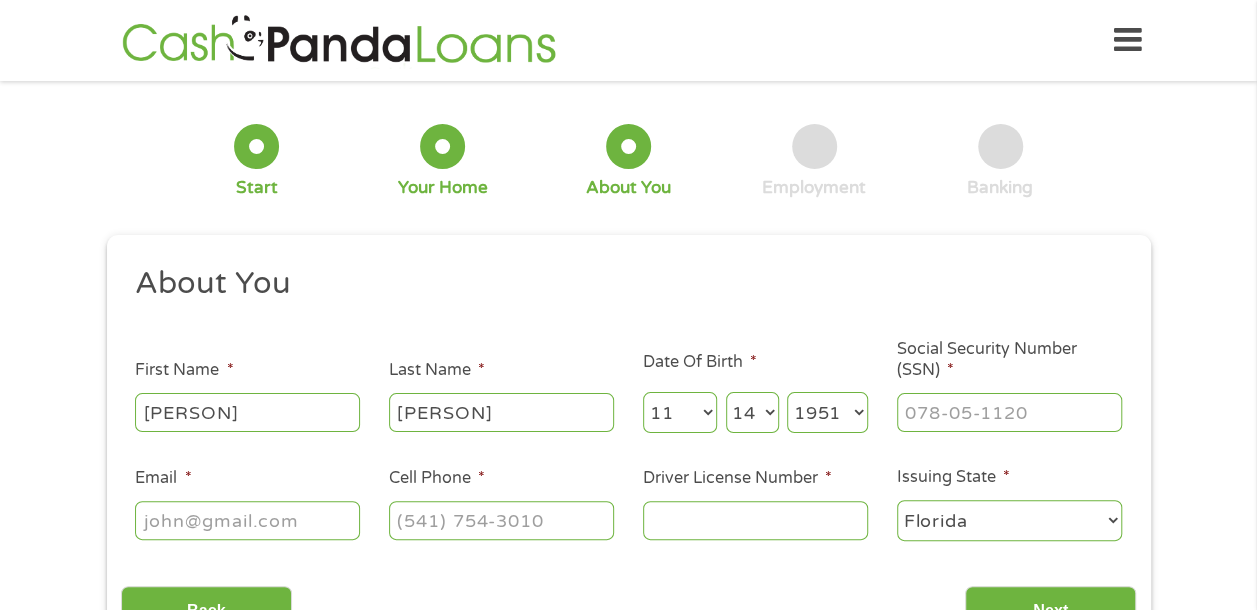 click on "Year 2007 2006 2005 2004 2003 2002 2001 2000 1999 1998 1997 1996 1995 1994 1993 1992 1991 1990 1989 1988 1987 1986 1985 1984 1983 1982 1981 1980 1979 1978 1977 1976 1975 1974 1973 1972 1971 1970 1969 1968 1967 1966 1965 1964 1963 1962 1961 1960 1959 1958 1957 1956 1955 1954 1953 1952 1951 1950 1949 1948 1947 1946 1945 1944 1943 1942 1941 1940 1939 1938 1937 1936 1935 1934 1933 1932 1931 1930 1929 1928 1927 1926 1925 1924 1923 1922 1921 1920" at bounding box center (827, 412) 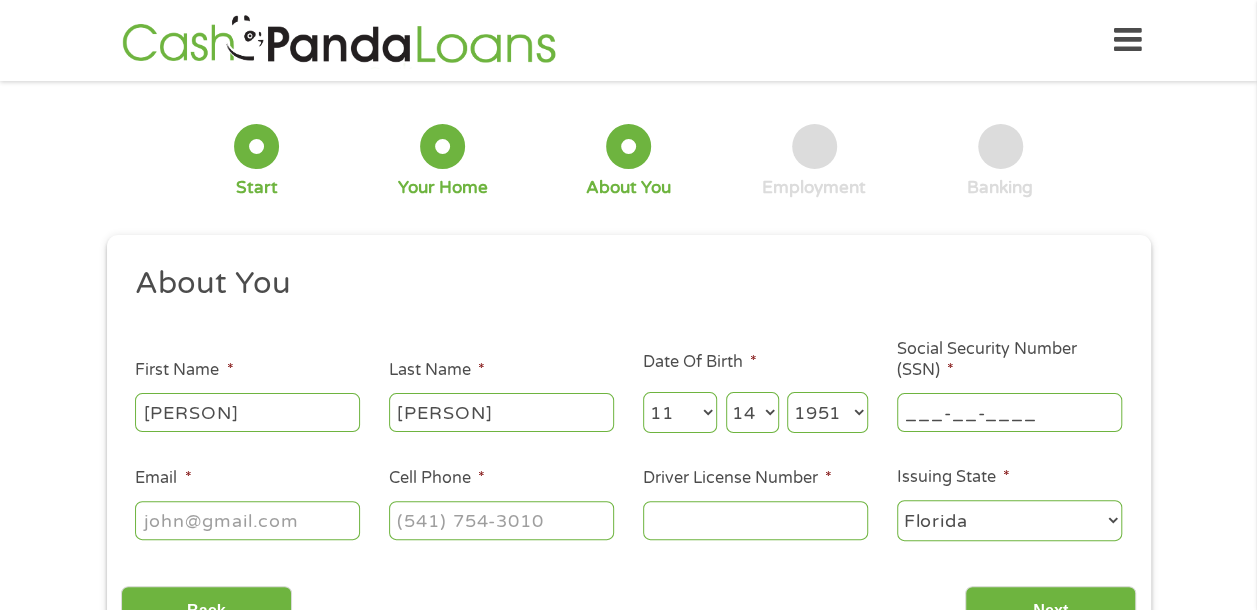 click on "___-__-____" at bounding box center [1009, 412] 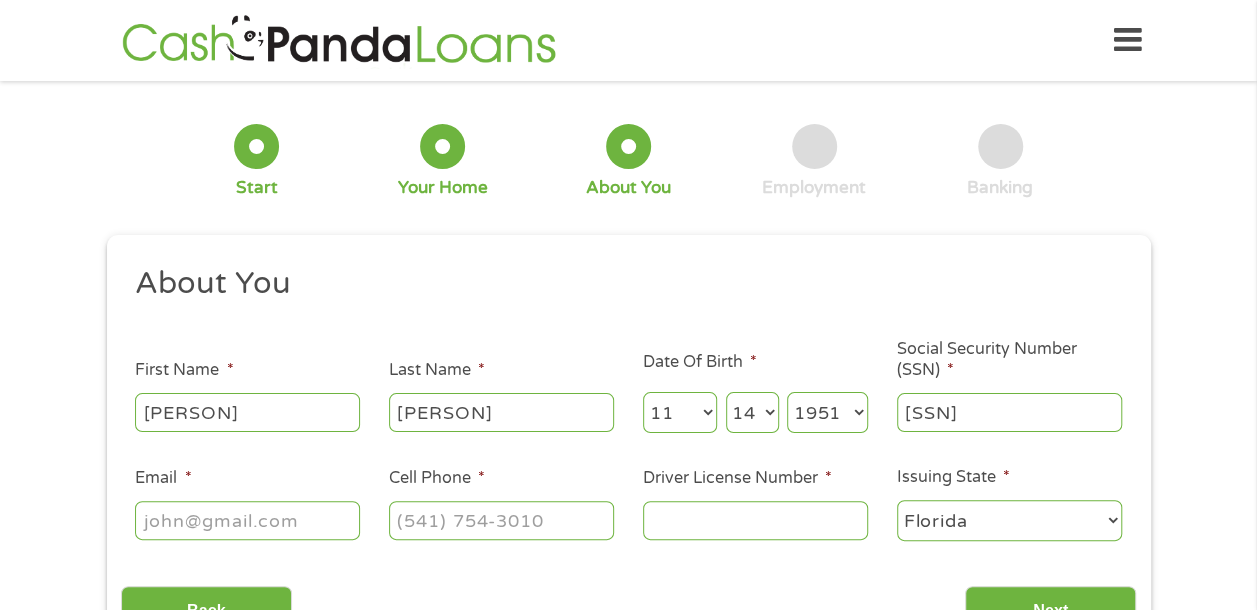click on "Email *" at bounding box center [247, 520] 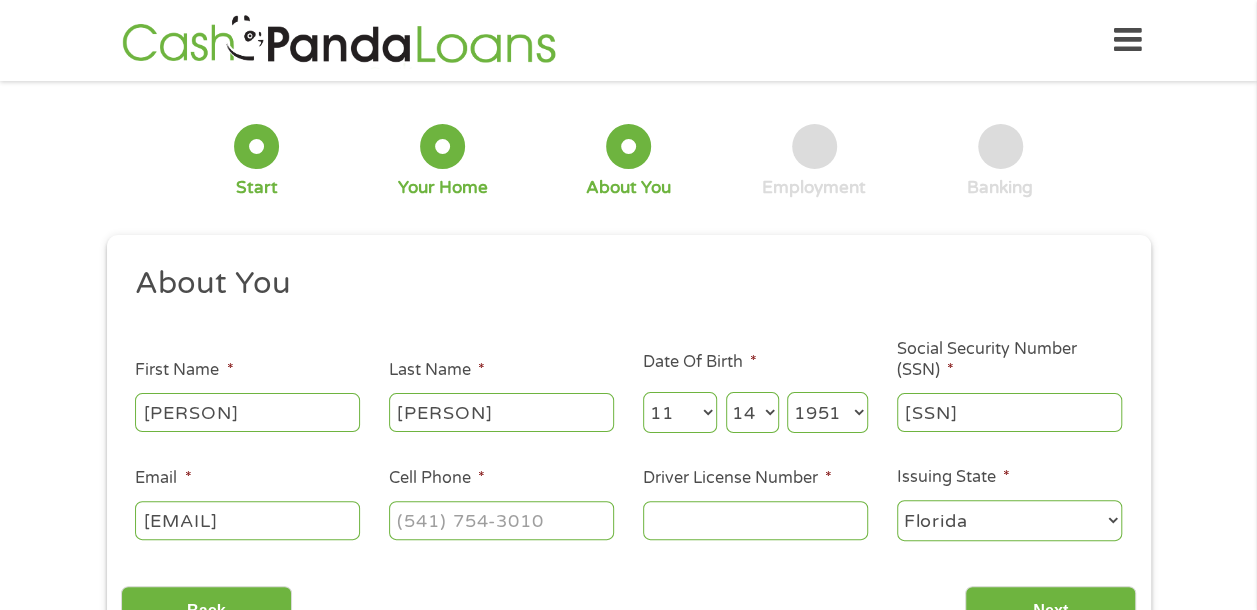 type on "[EMAIL]" 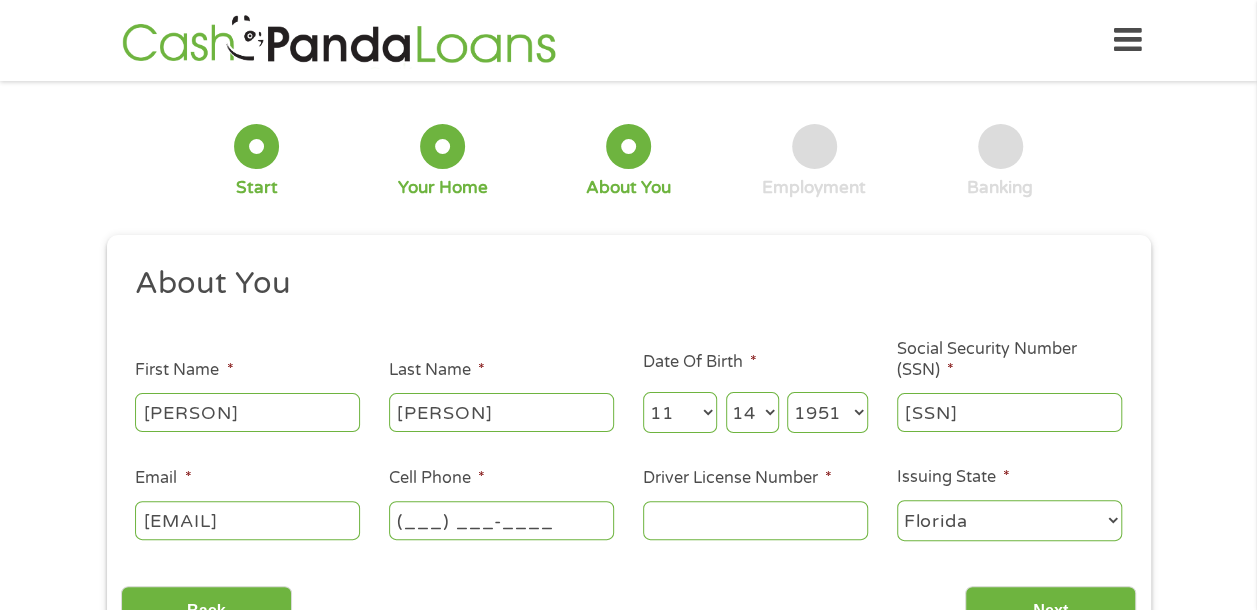 click on "(___) ___-____" at bounding box center (501, 520) 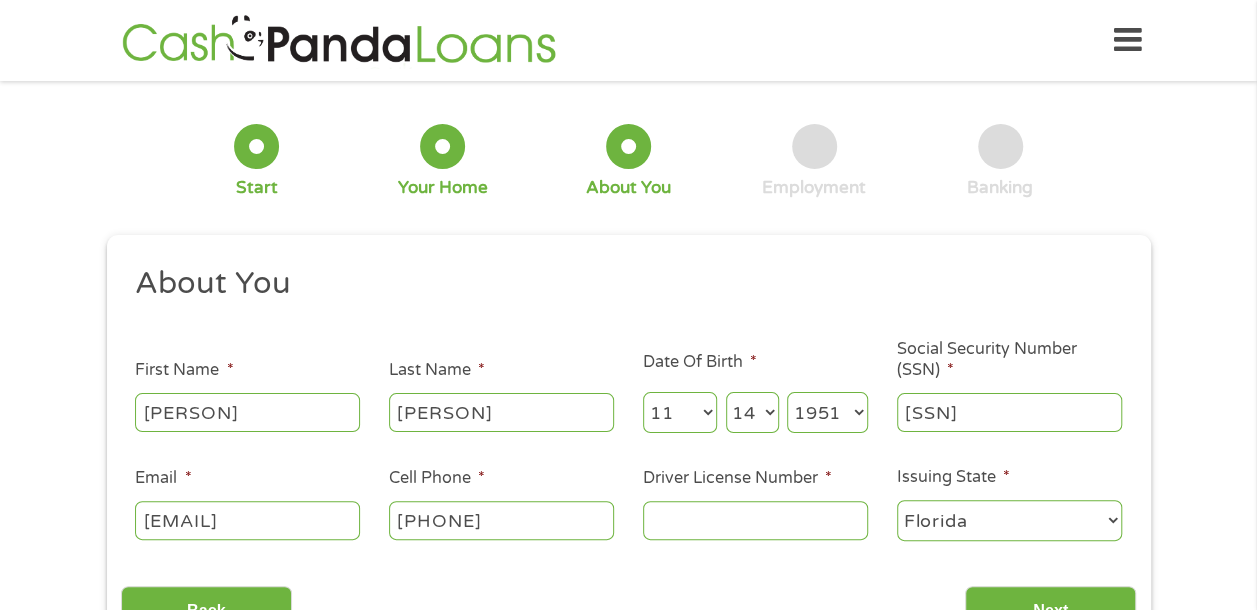 click on "Driver License Number *" at bounding box center (755, 520) 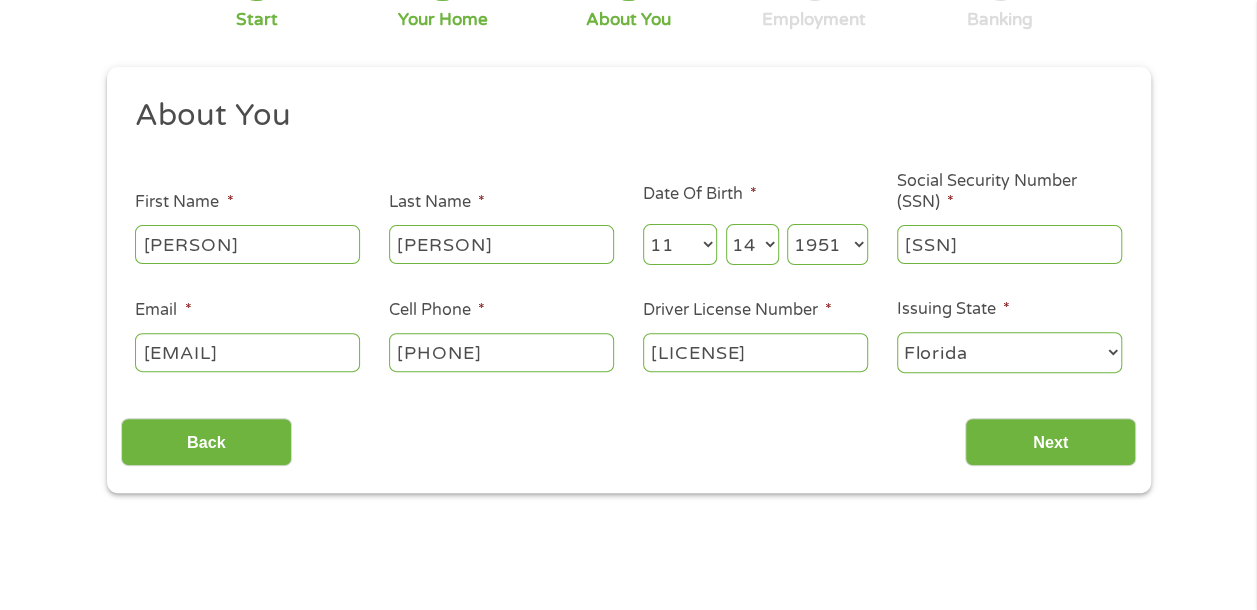 scroll, scrollTop: 200, scrollLeft: 0, axis: vertical 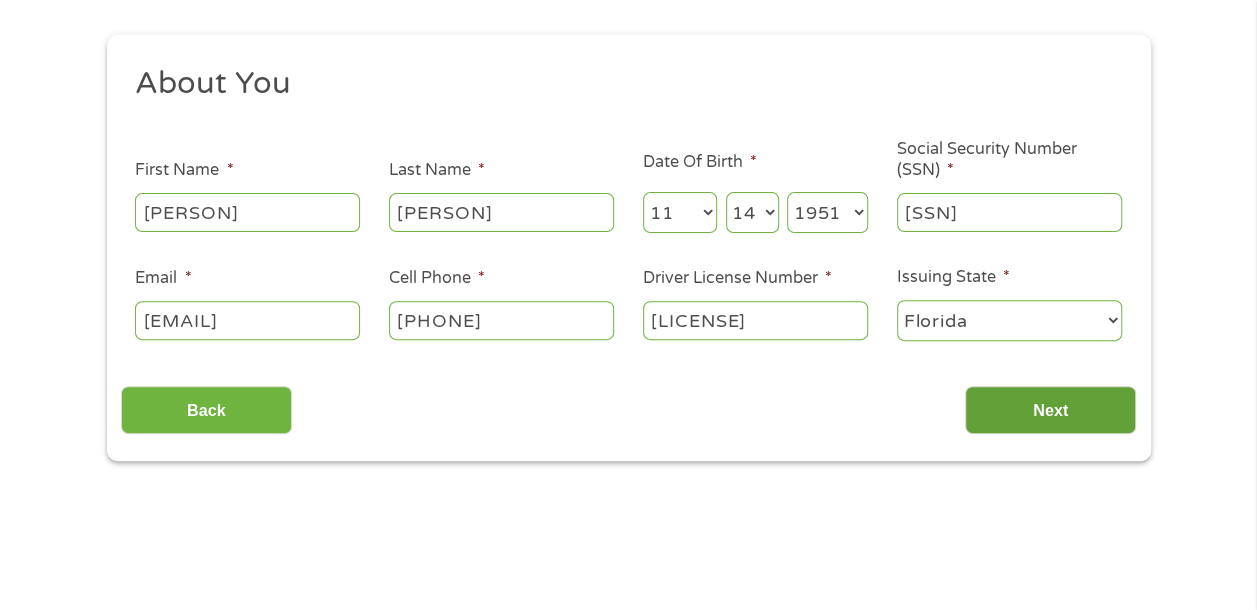 type on "[LICENSE]" 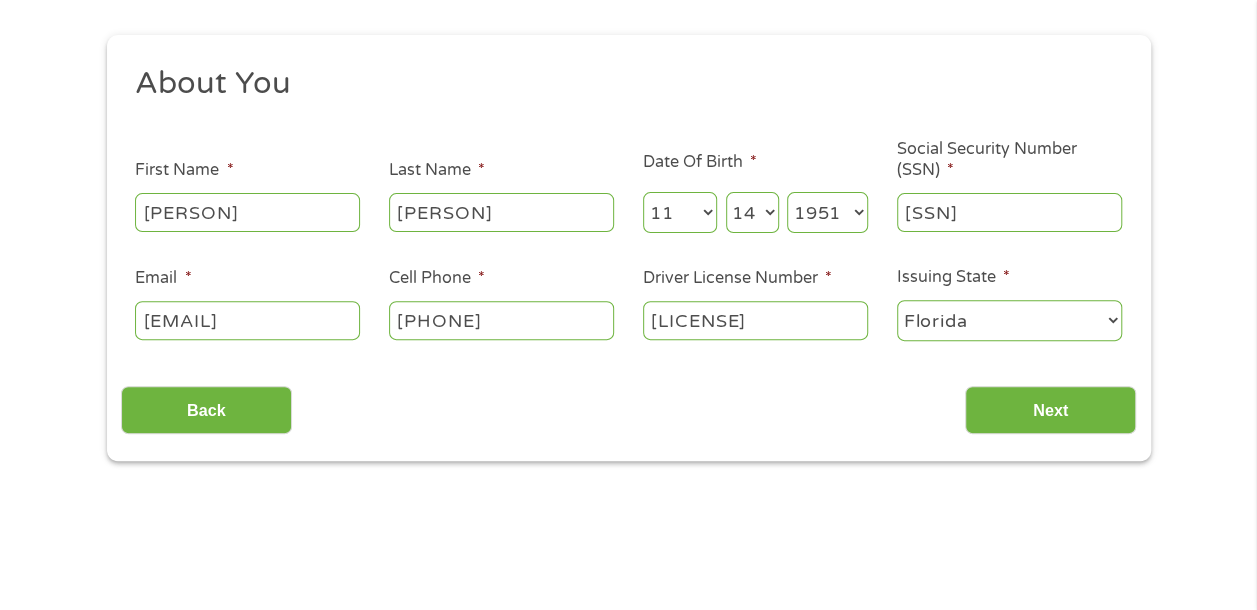 scroll, scrollTop: 93, scrollLeft: 0, axis: vertical 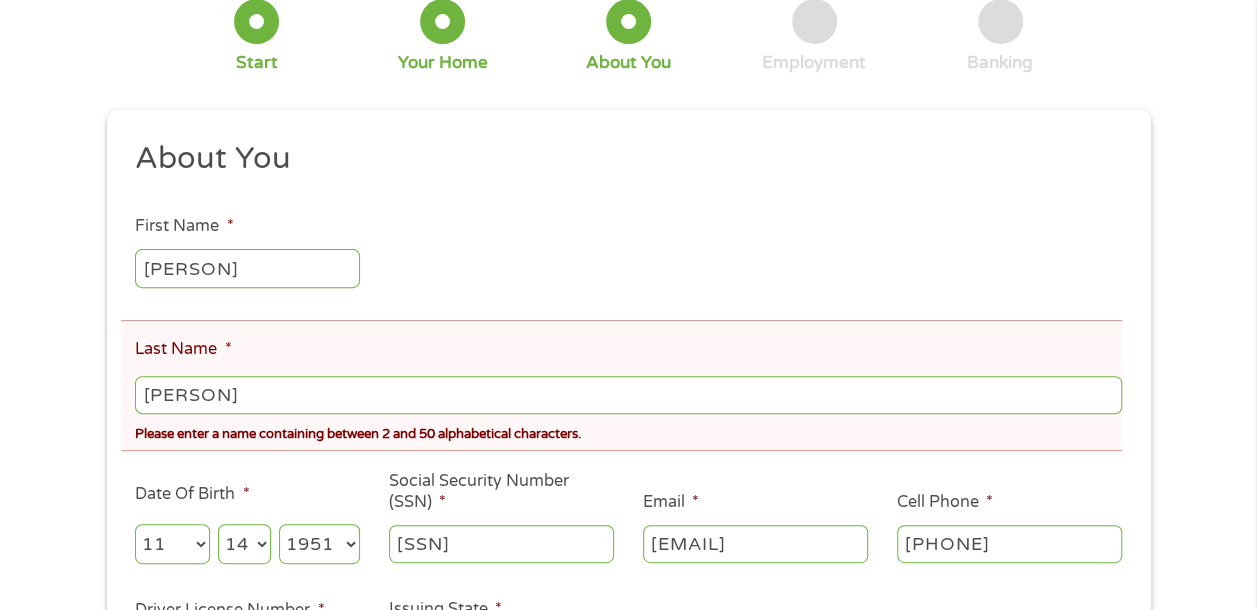 click on "[PERSON]" at bounding box center [628, 395] 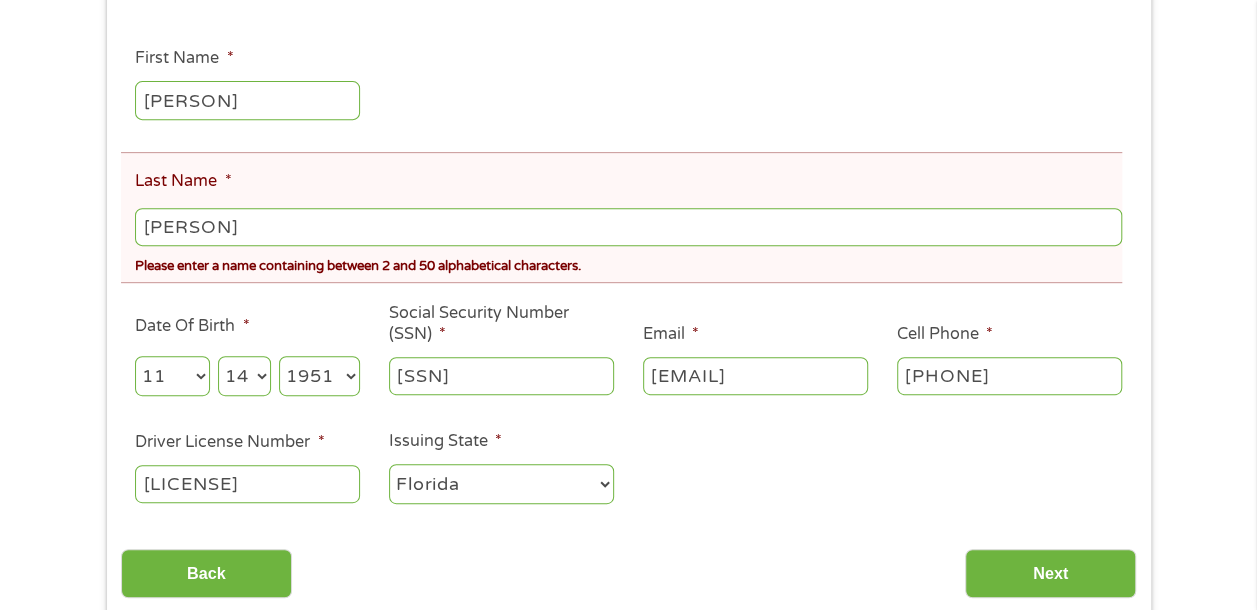 scroll, scrollTop: 400, scrollLeft: 0, axis: vertical 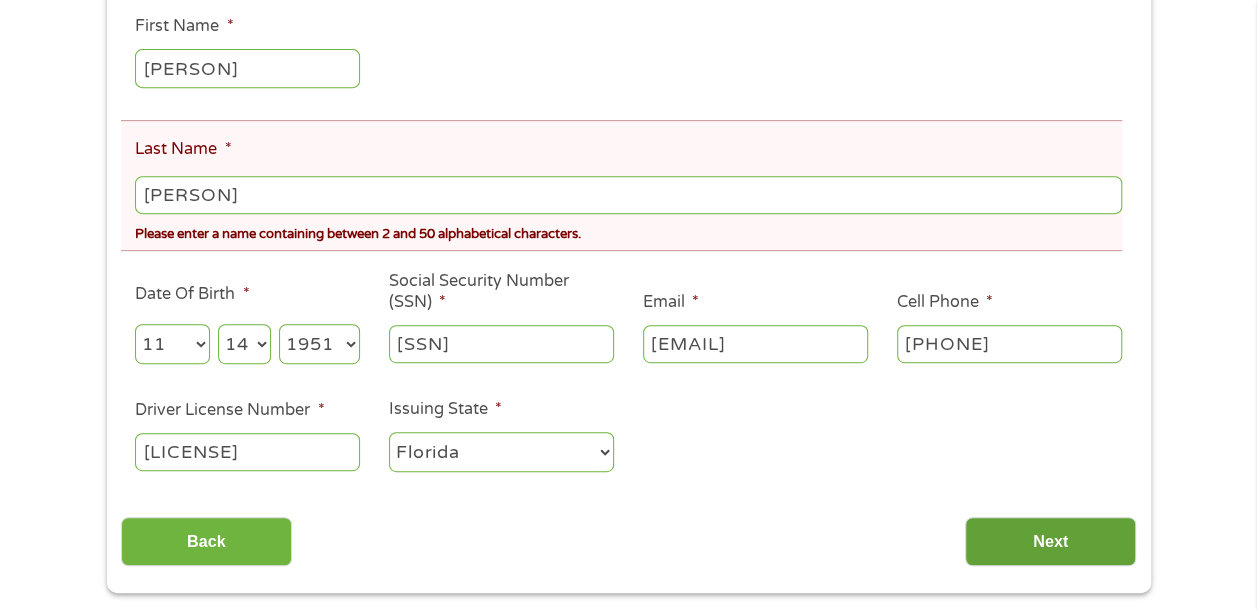 type on "[PERSON]" 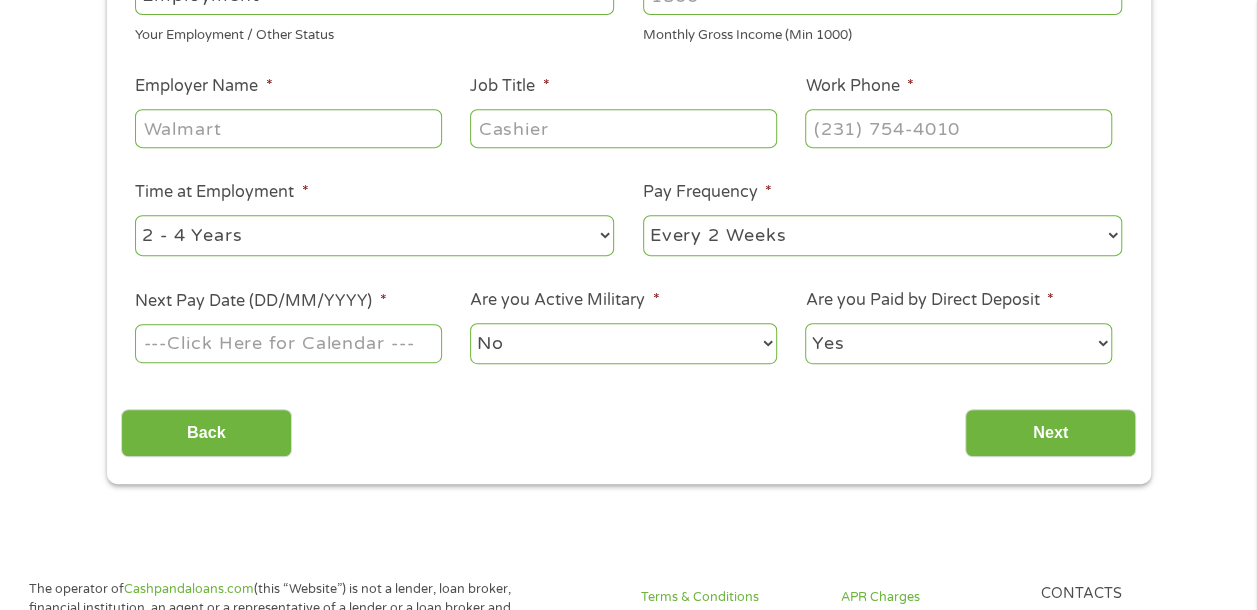scroll, scrollTop: 8, scrollLeft: 8, axis: both 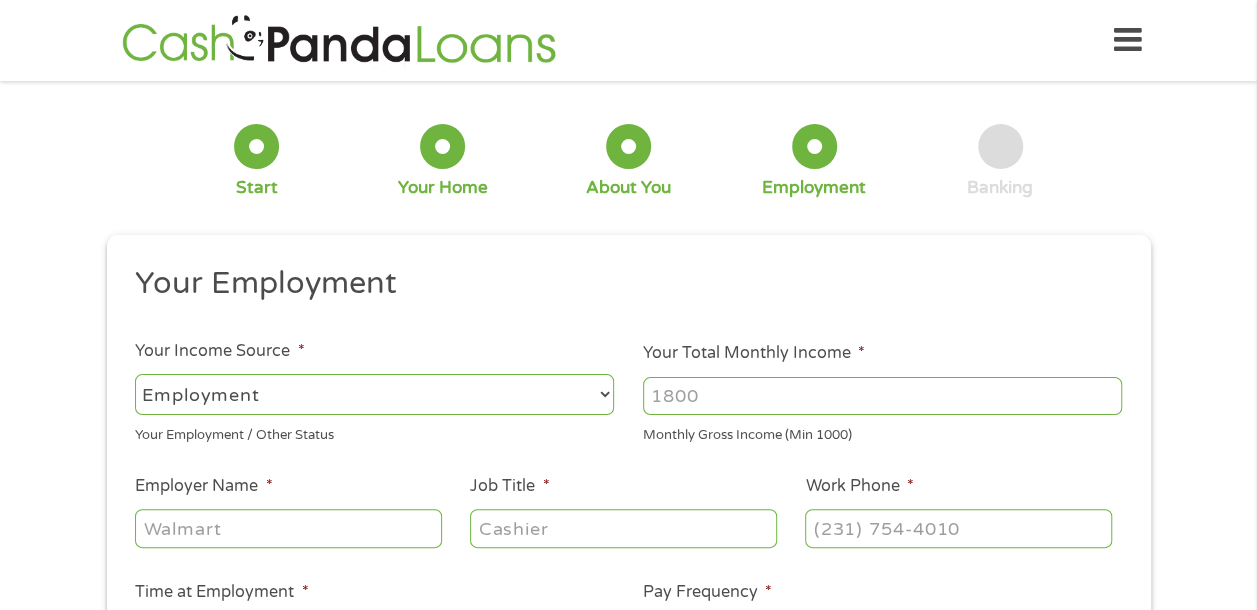 click on "--- Choose one --- Employment Self Employed Benefits" at bounding box center (374, 394) 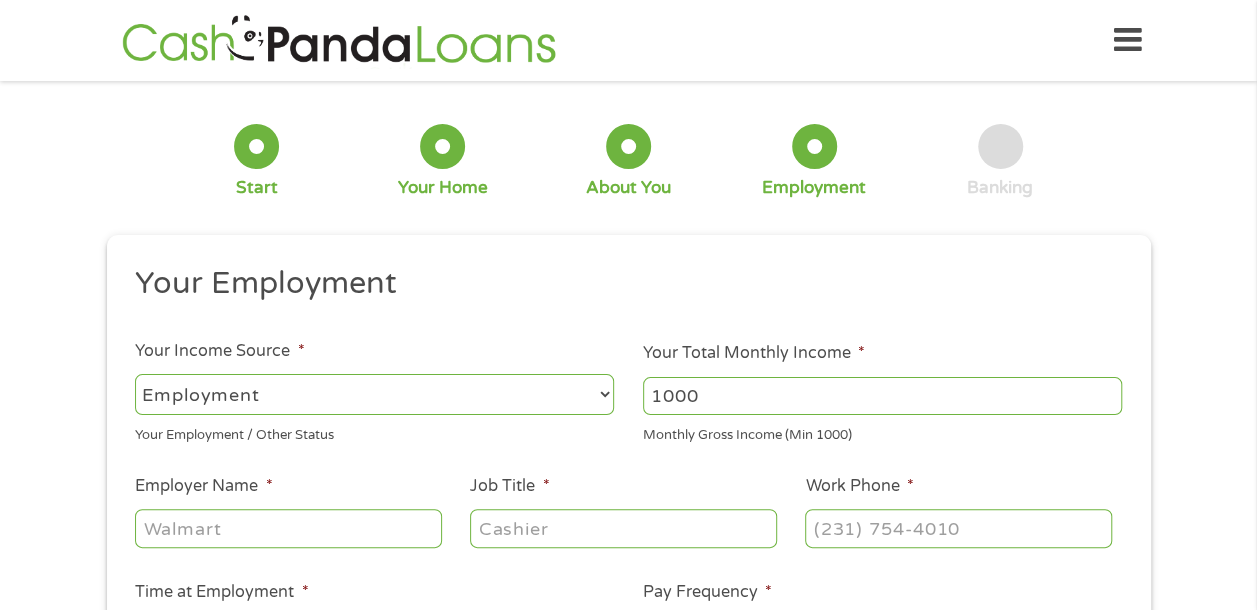 click on "1000" at bounding box center [882, 396] 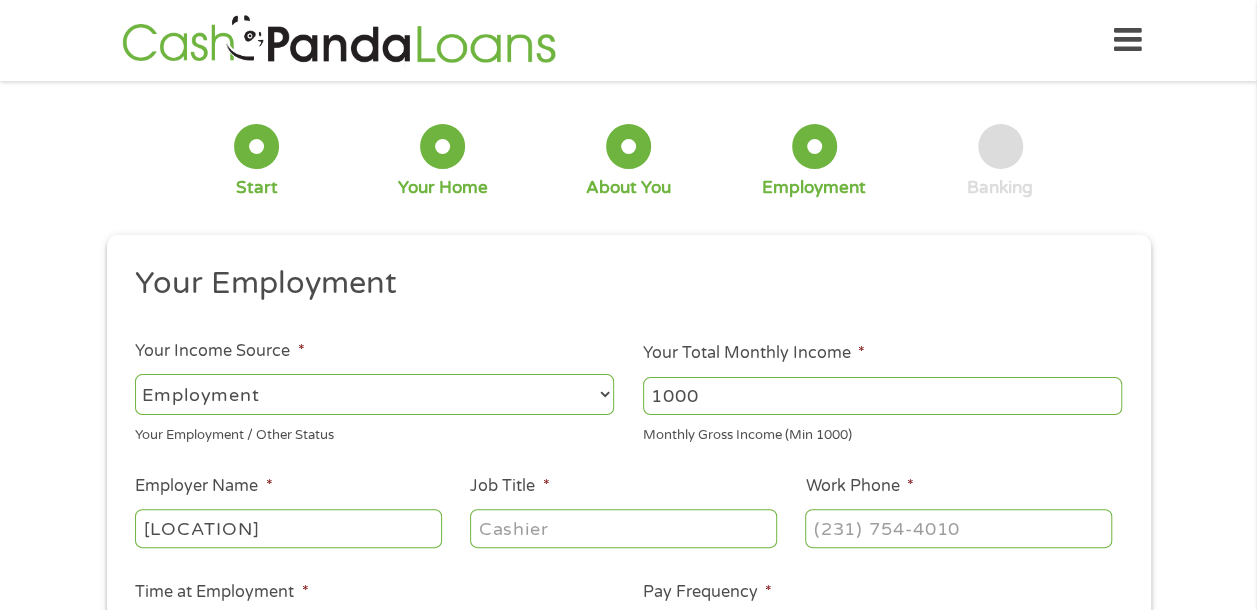 type on "[LOCATION]" 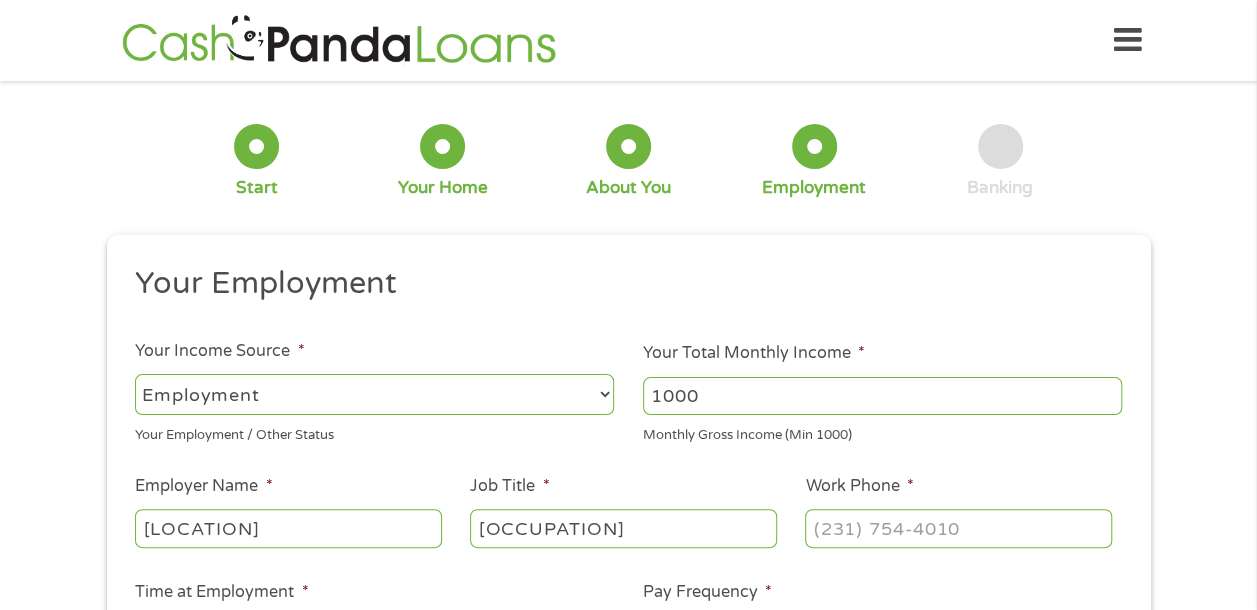 type on "[OCCUPATION]" 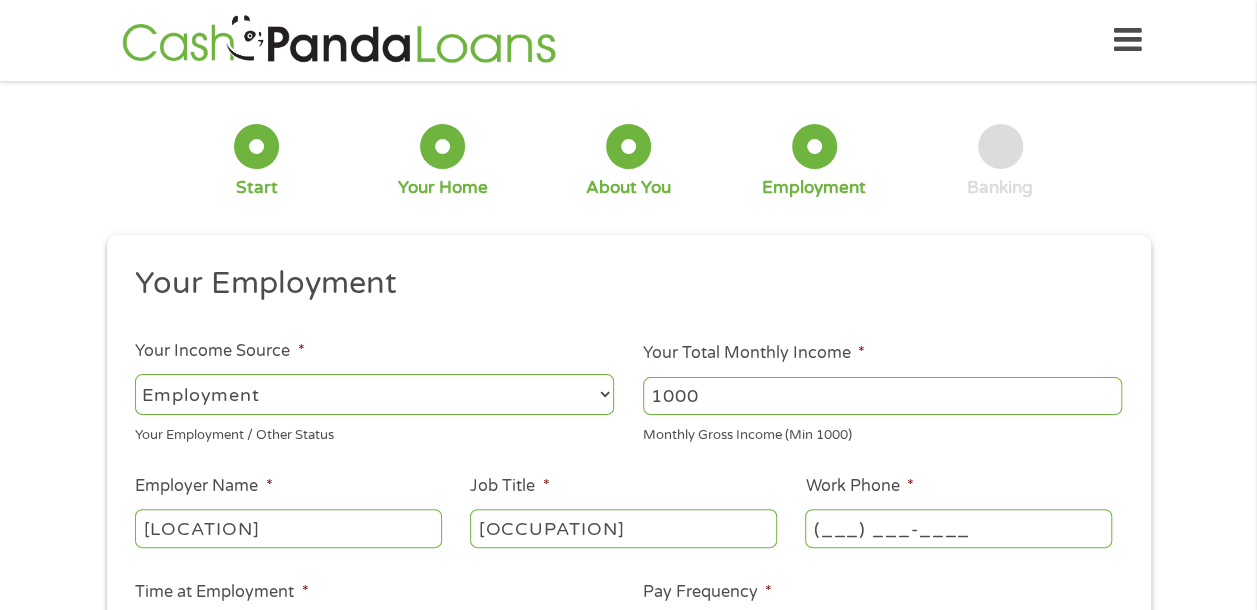 click on "(___) ___-____" at bounding box center [958, 528] 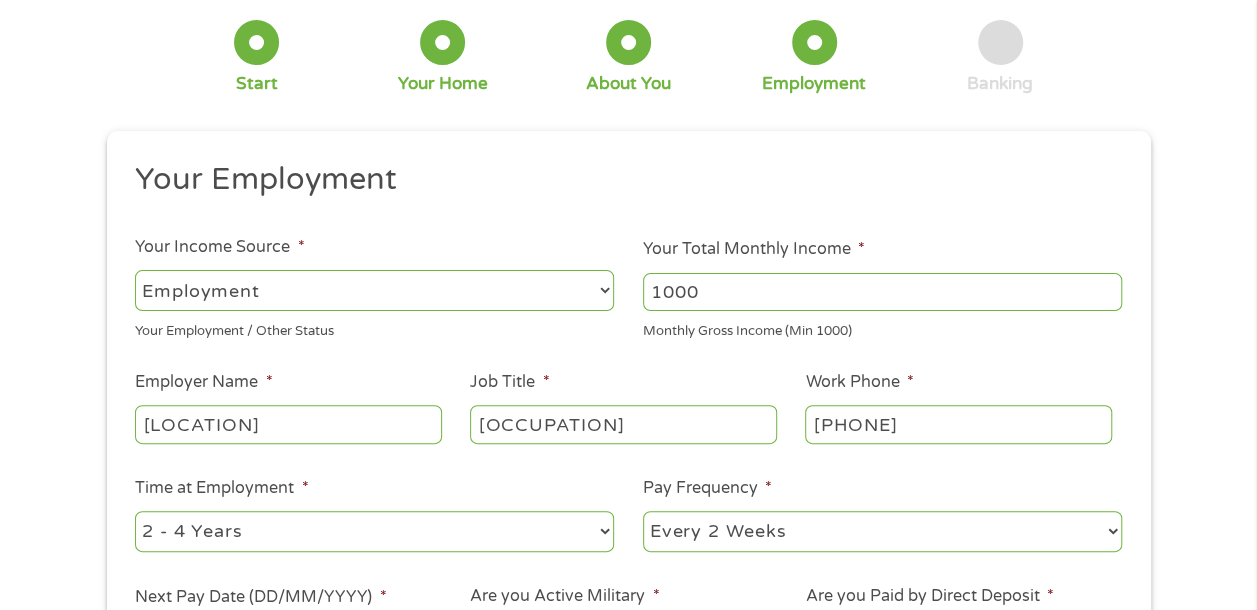 scroll, scrollTop: 200, scrollLeft: 0, axis: vertical 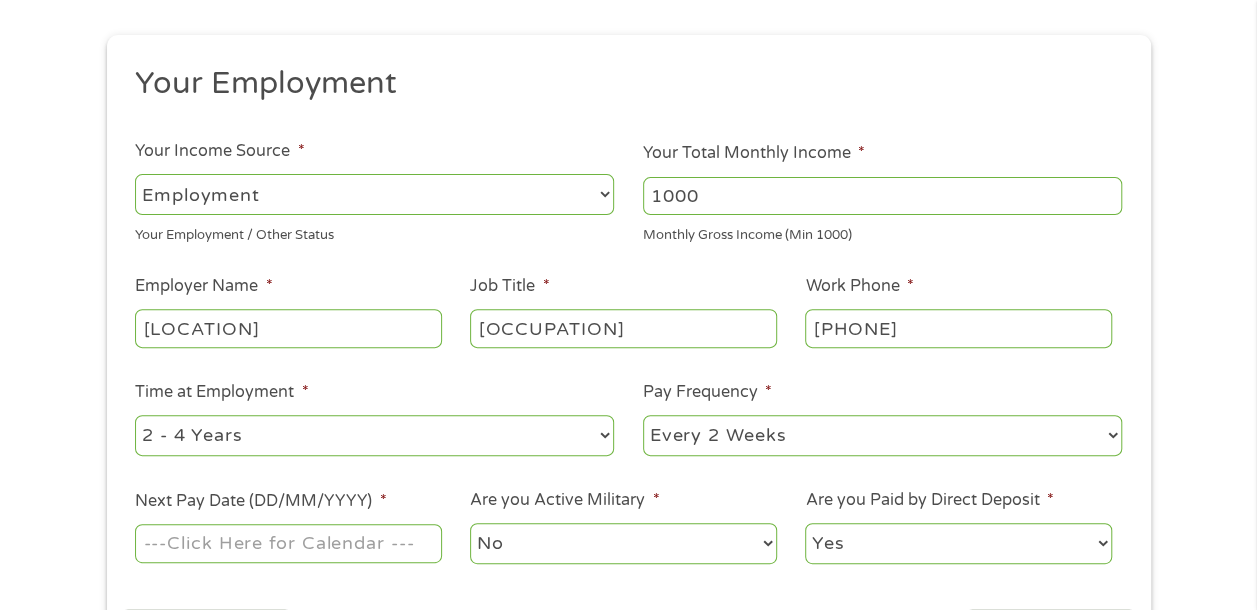 click on "--- Choose one --- 1 Year or less 1 - 2 Years 2 - 4 Years Over 4 Years" at bounding box center (374, 435) 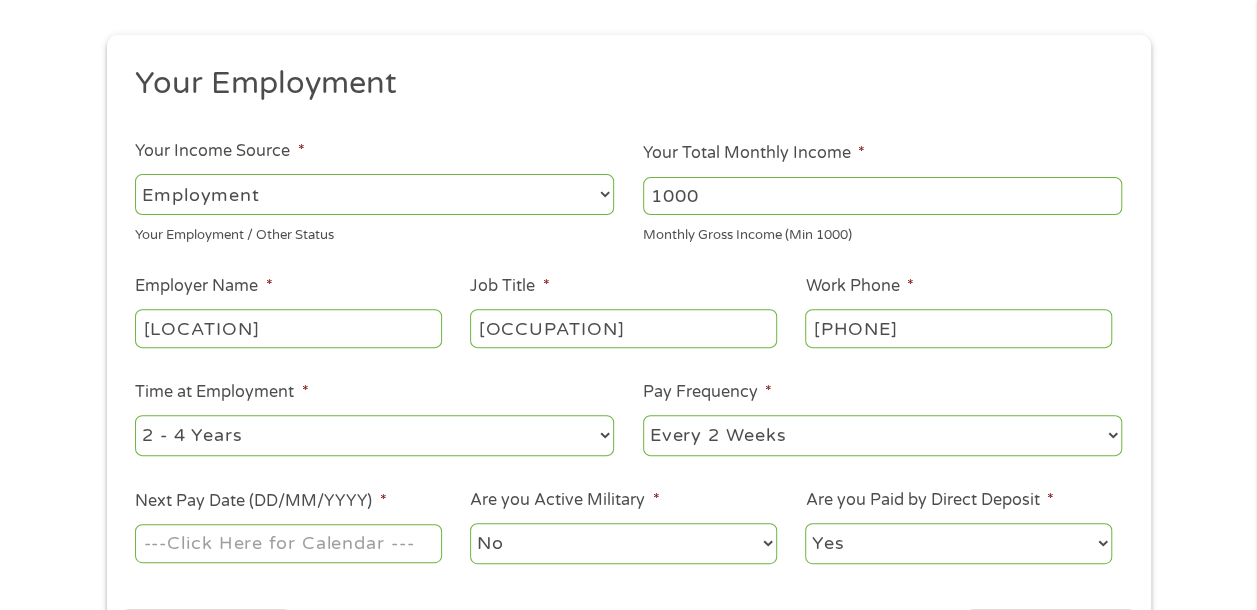 select on "12months" 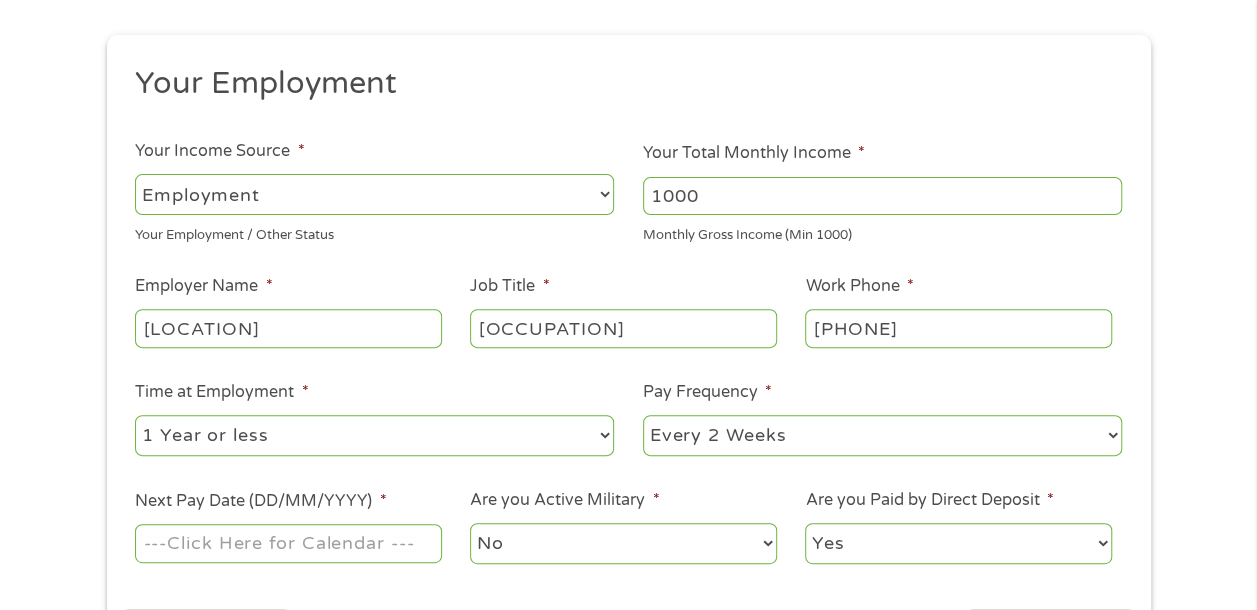 click on "--- Choose one --- 1 Year or less 1 - 2 Years 2 - 4 Years Over 4 Years" at bounding box center [374, 435] 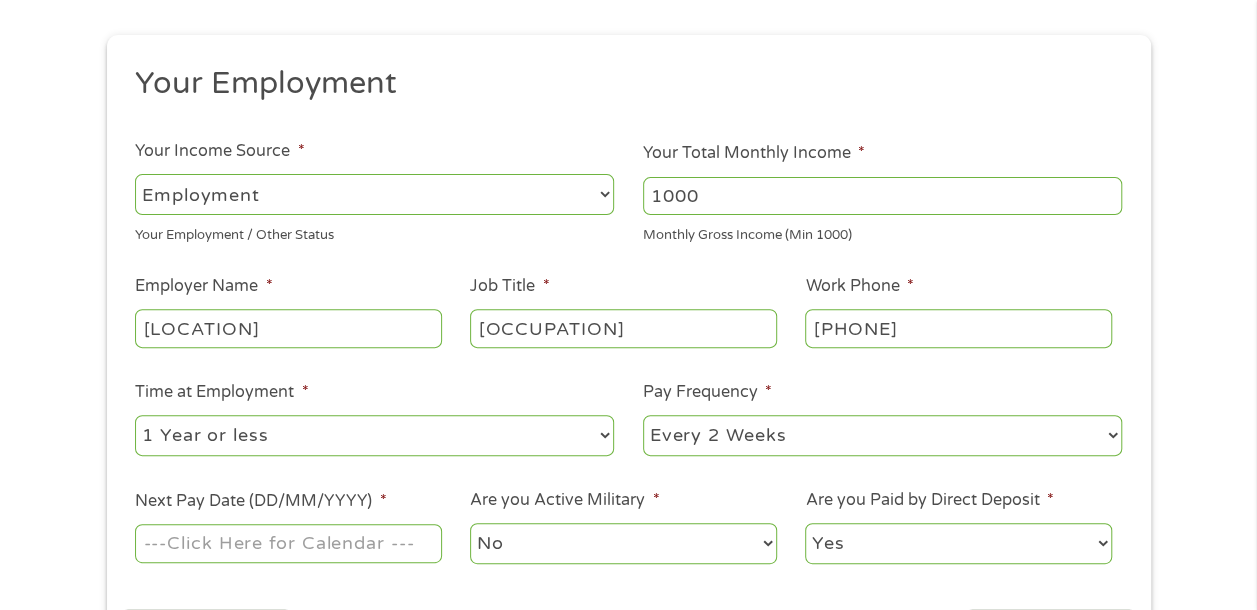 select on "monthly" 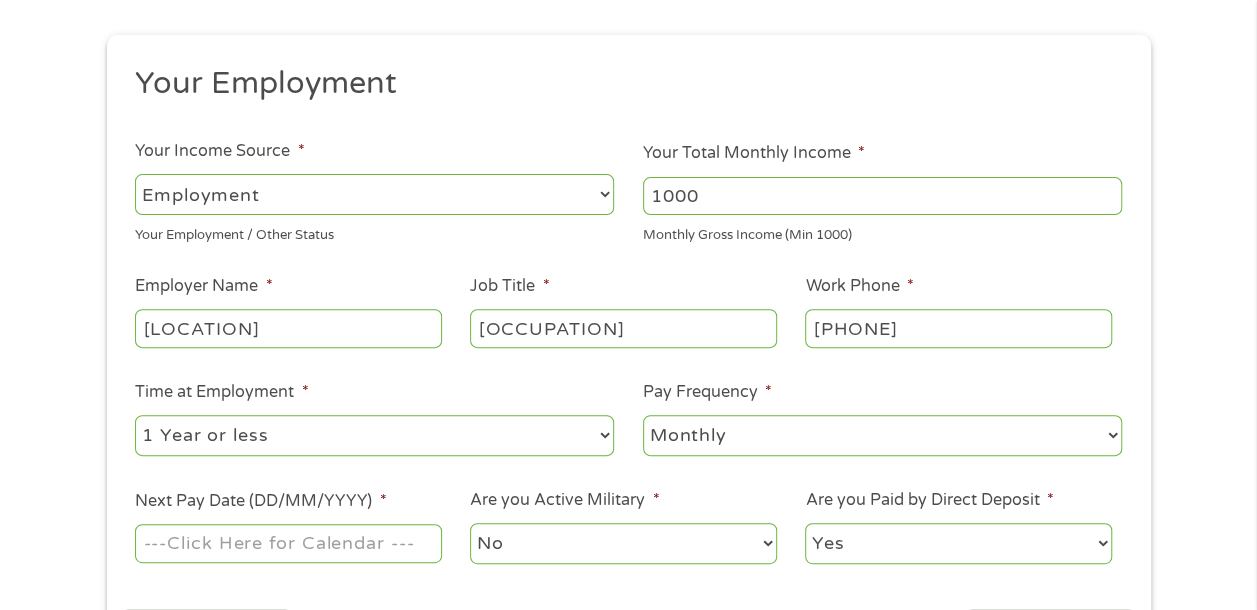 click on "--- Choose one --- Every 2 Weeks Every Week Monthly Semi-Monthly" at bounding box center (882, 435) 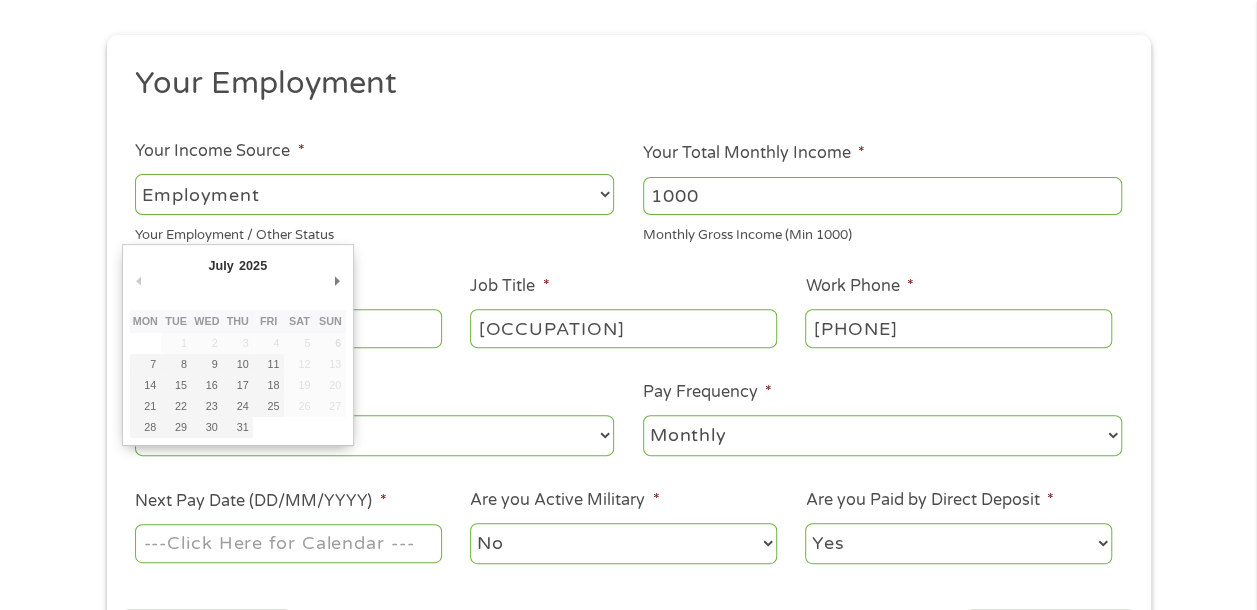click on "Next Pay Date (DD/MM/YYYY) *" at bounding box center (288, 543) 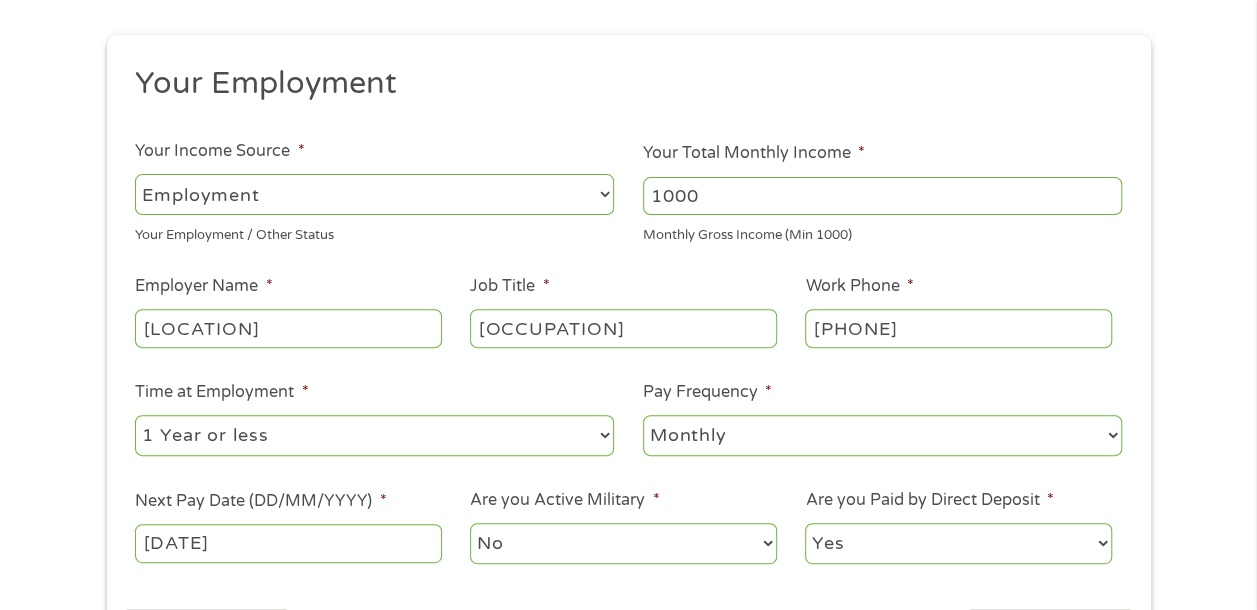 click on "No Yes" at bounding box center (623, 543) 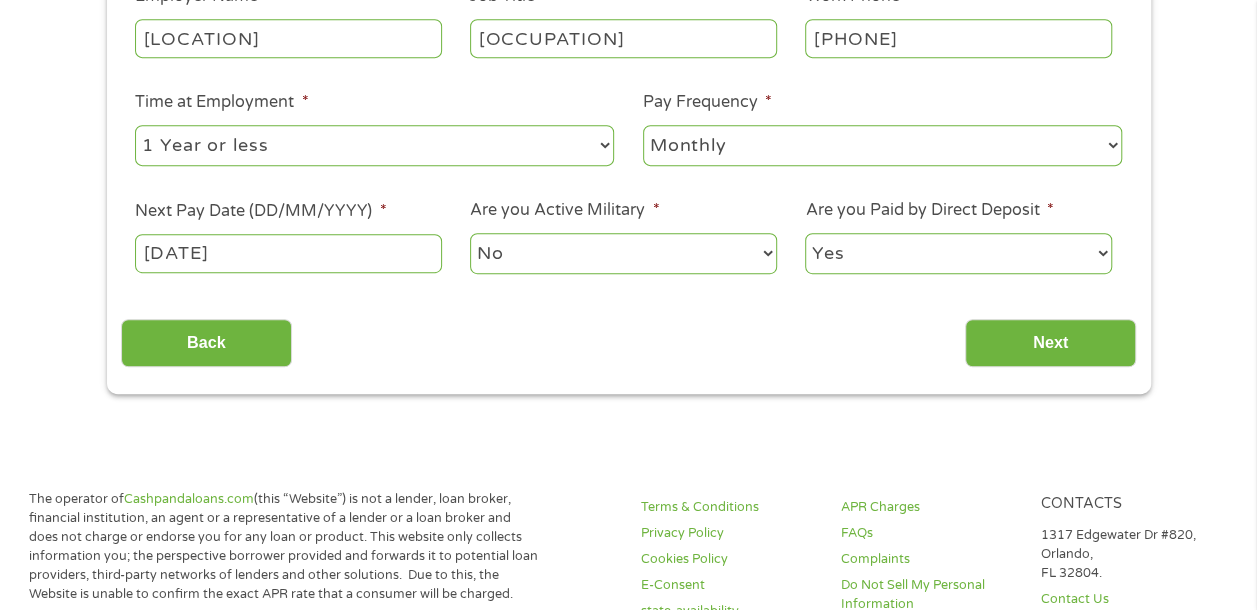scroll, scrollTop: 500, scrollLeft: 0, axis: vertical 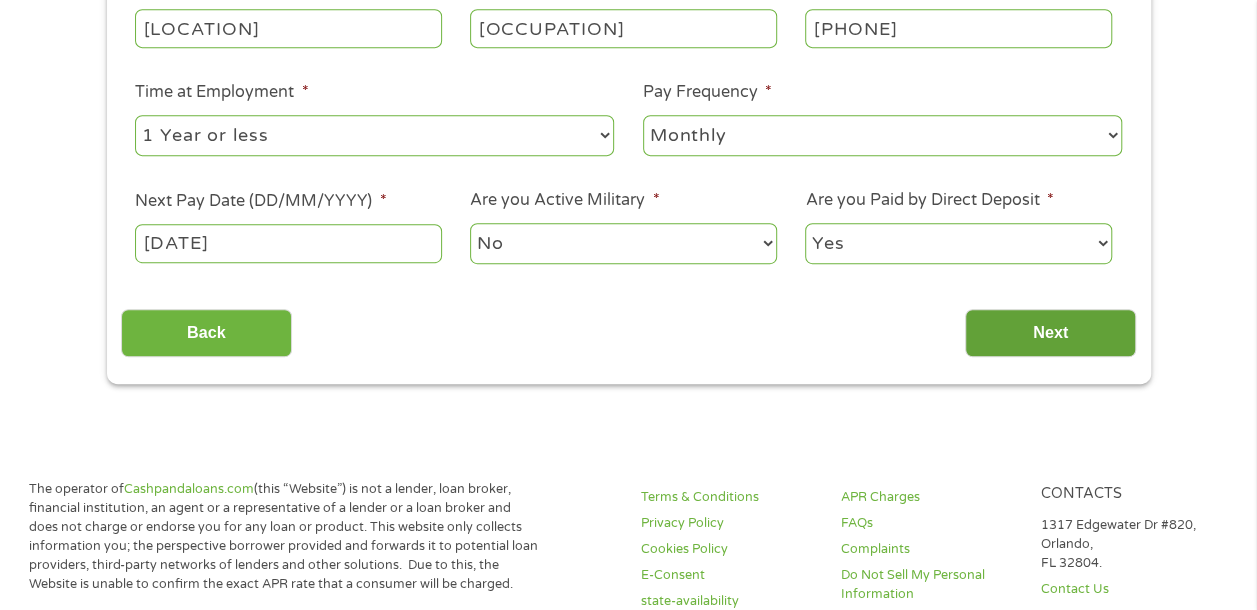 click on "Next" at bounding box center (1050, 333) 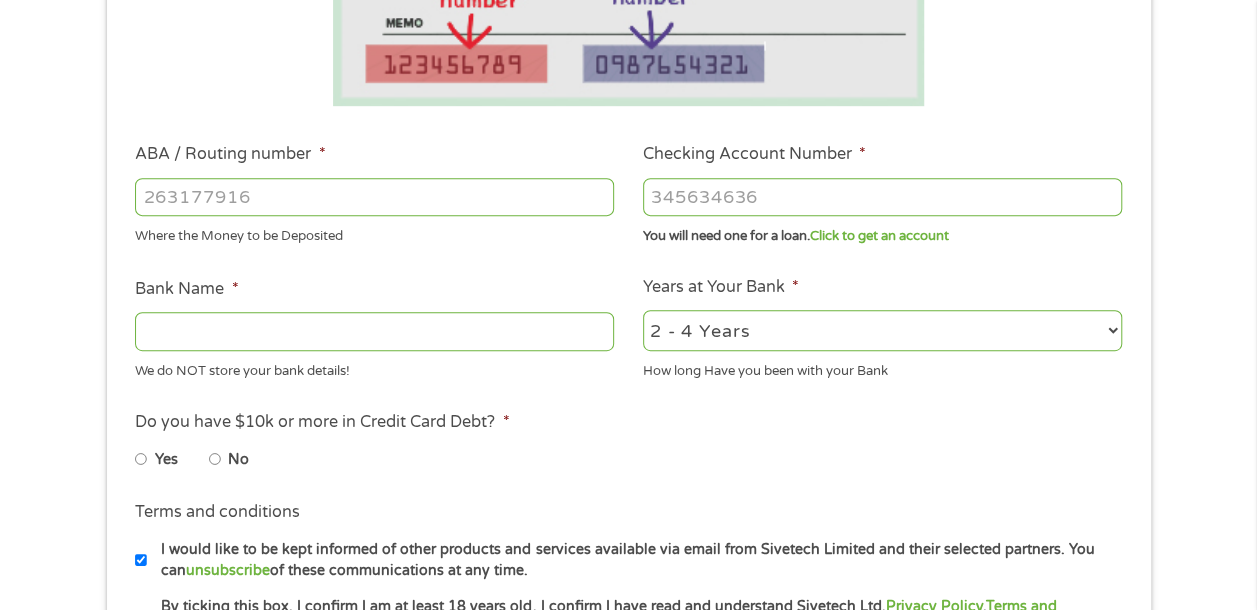 scroll, scrollTop: 8, scrollLeft: 8, axis: both 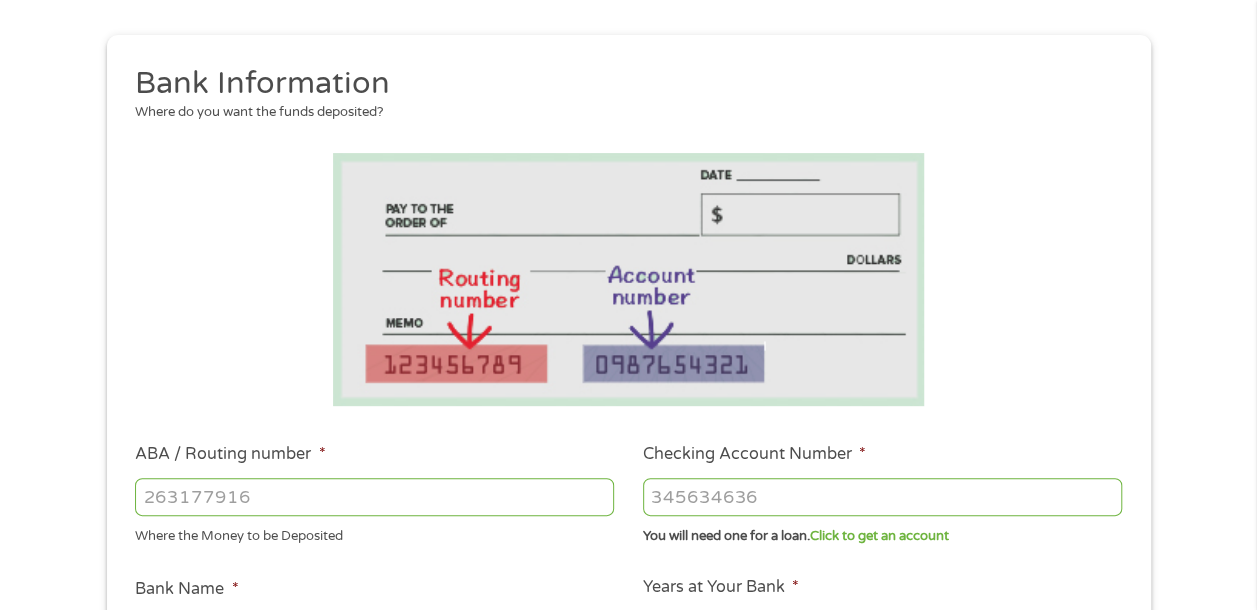 click on "Checking Account Number *" at bounding box center (882, 497) 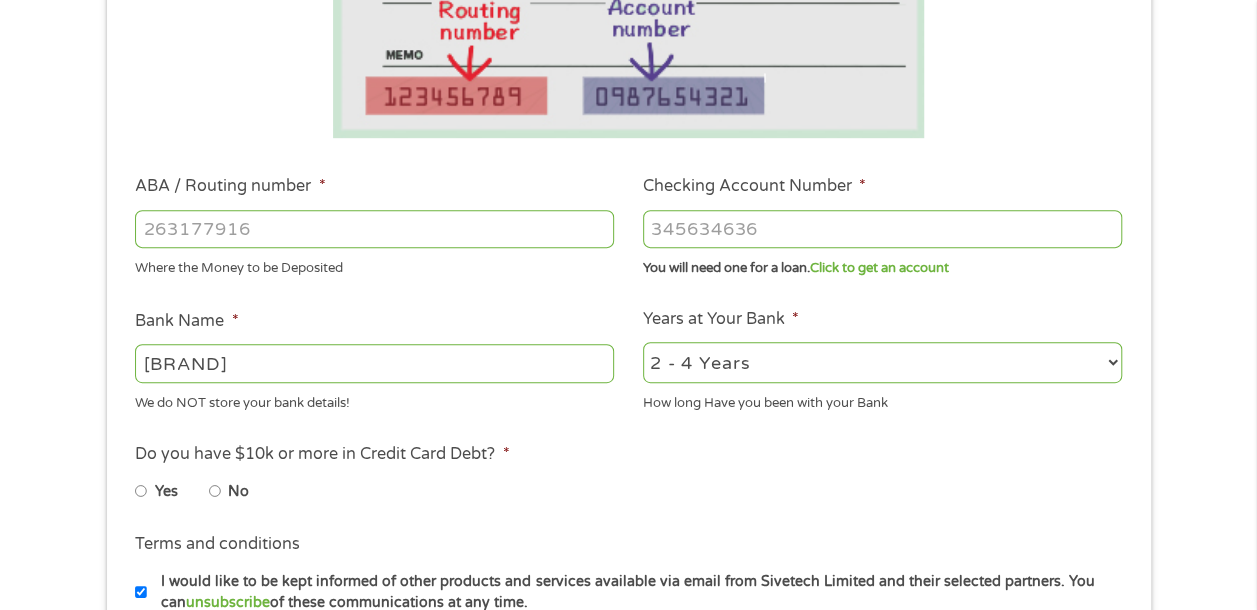scroll, scrollTop: 500, scrollLeft: 0, axis: vertical 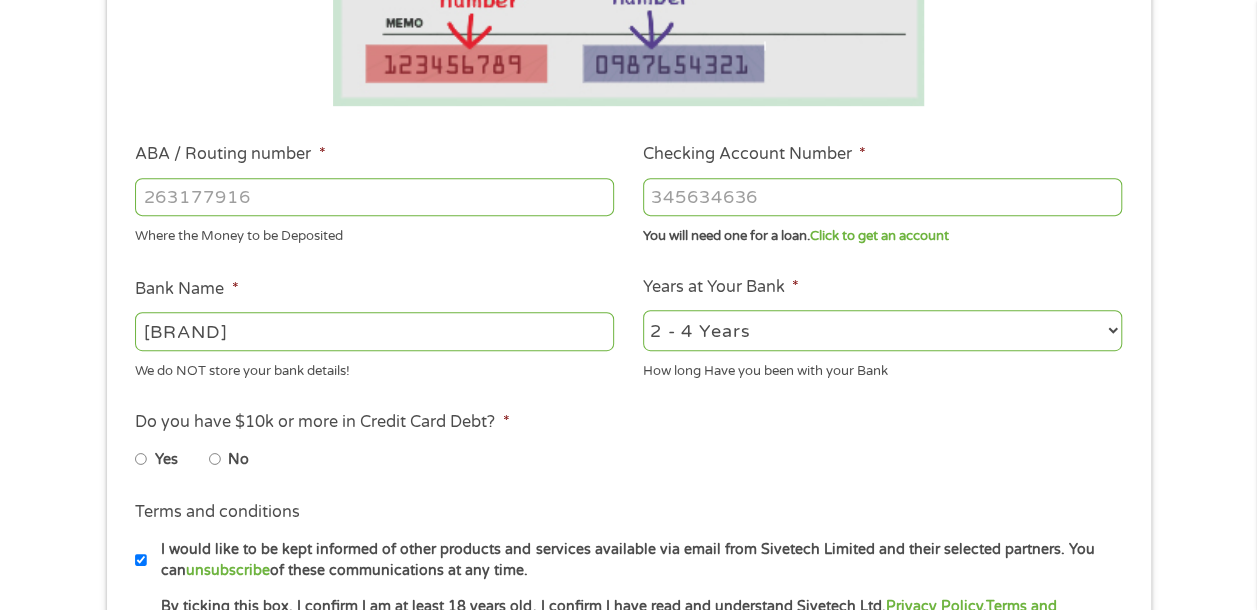 type on "[NUMBER]" 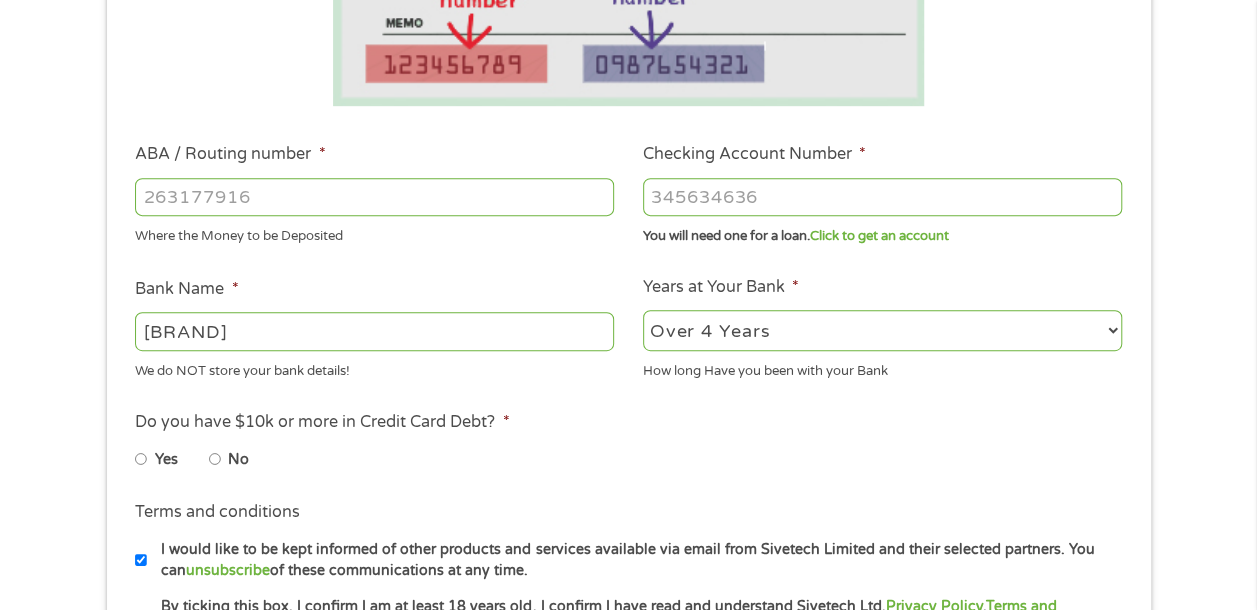 click on "2 - 4 Years 6 - 12 Months 1 - 2 Years Over 4 Years" at bounding box center [882, 330] 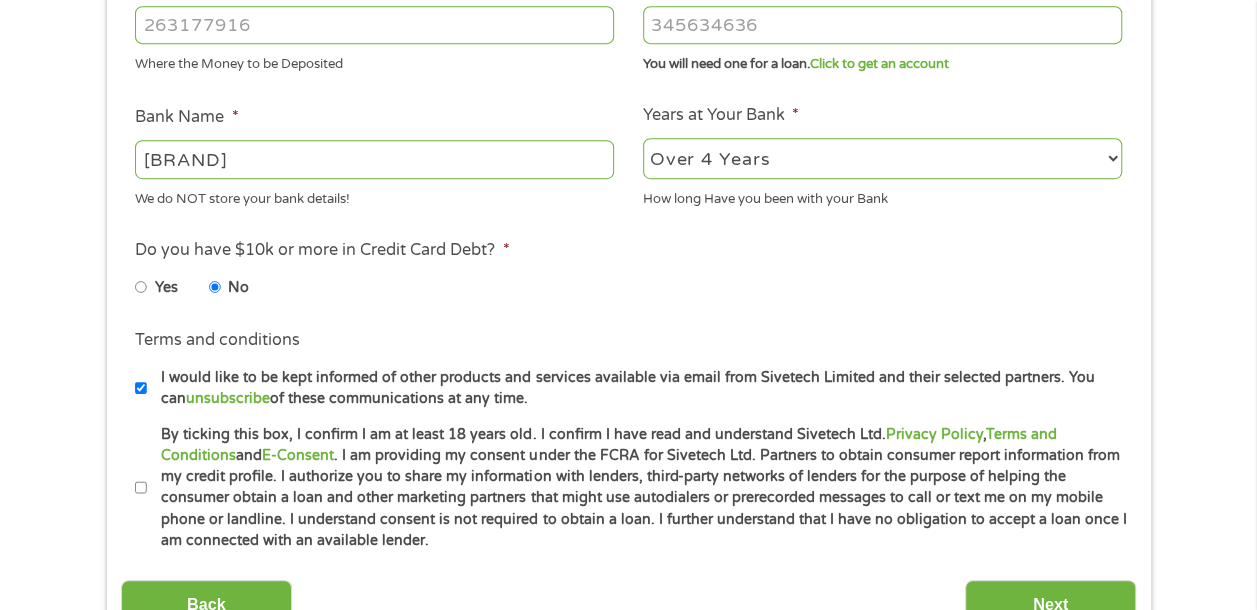 scroll, scrollTop: 700, scrollLeft: 0, axis: vertical 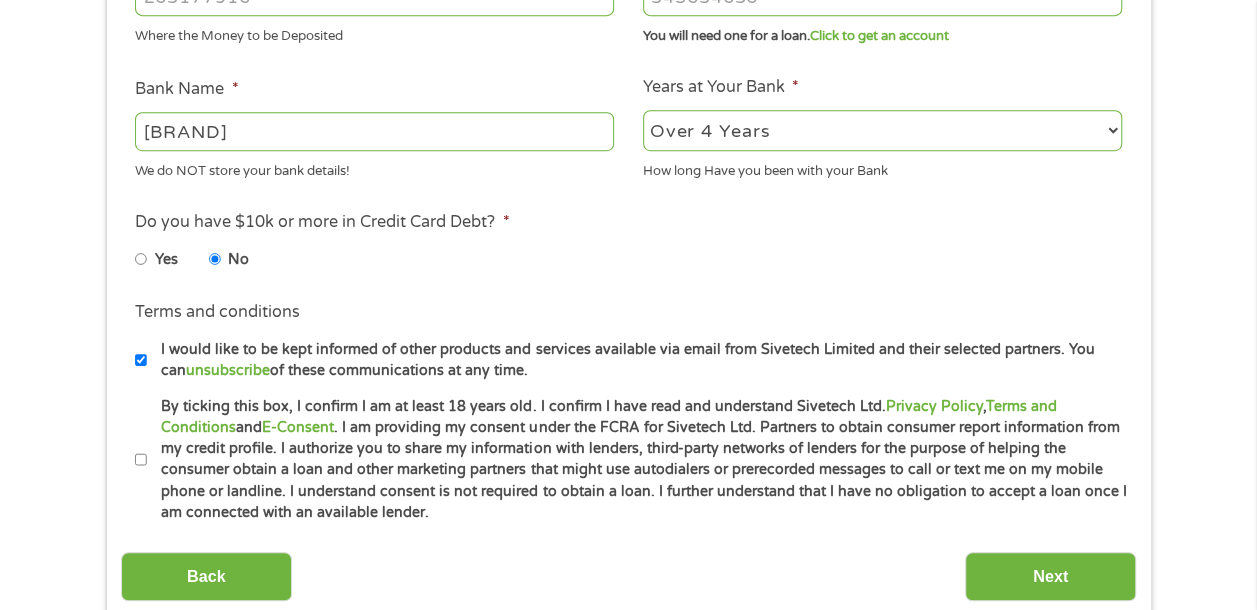 click on "By ticking this box, I confirm I am at least 18 years old. I confirm I have read and understand Sivetech Ltd.  Privacy Policy ,  Terms and Conditions  and  E-Consent . I am providing my consent under the FCRA for Sivetech Ltd. Partners to obtain consumer report information from my credit profile. I authorize you to share my information with lenders, third-party networks of lenders for the purpose of helping the consumer obtain a loan and other marketing partners that might use autodialers or prerecorded messages to call or text me on my mobile phone or landline. I understand consent is not required to obtain a loan. I further understand that I have no obligation to accept a loan once I am connected with an available lender." at bounding box center (141, 460) 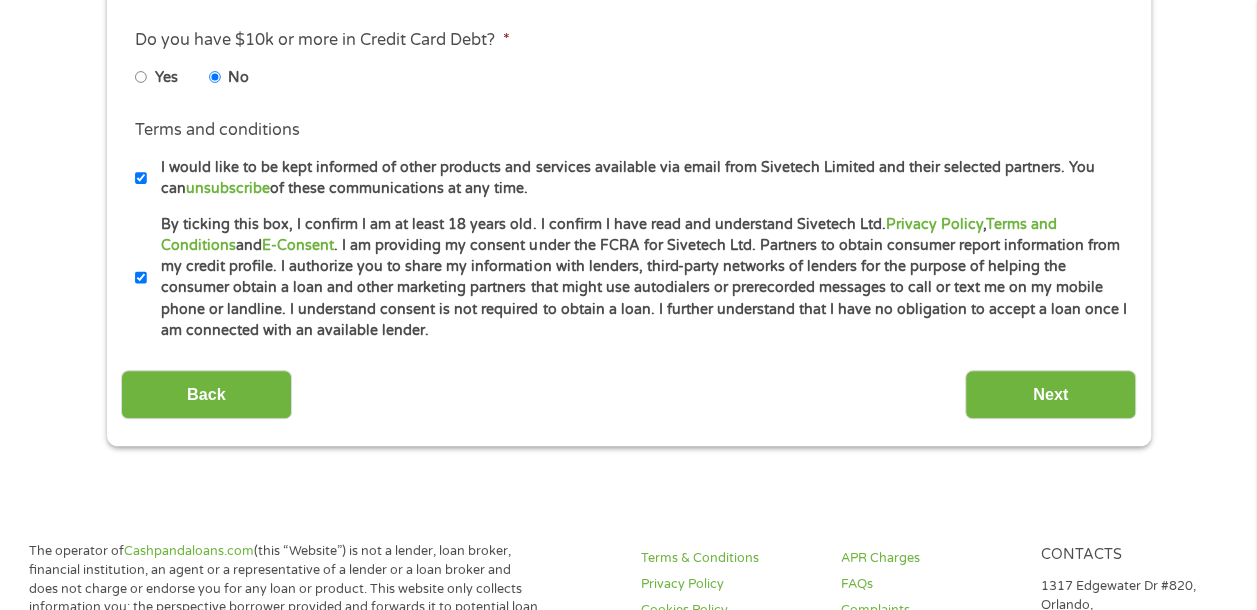 scroll, scrollTop: 900, scrollLeft: 0, axis: vertical 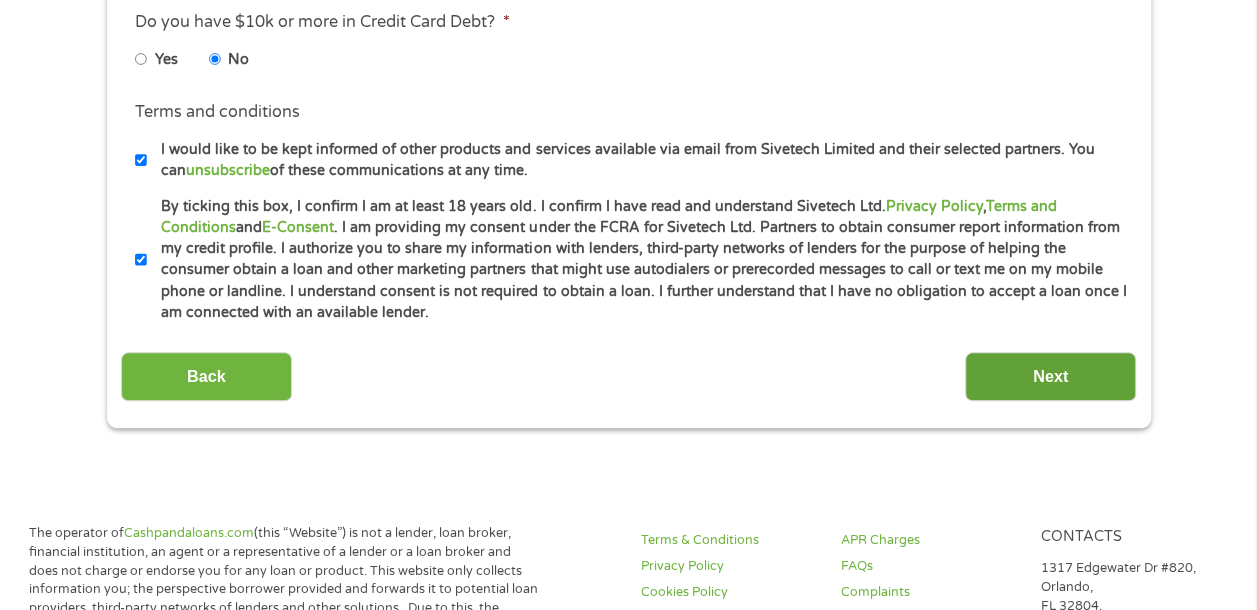 click on "Next" at bounding box center (1050, 376) 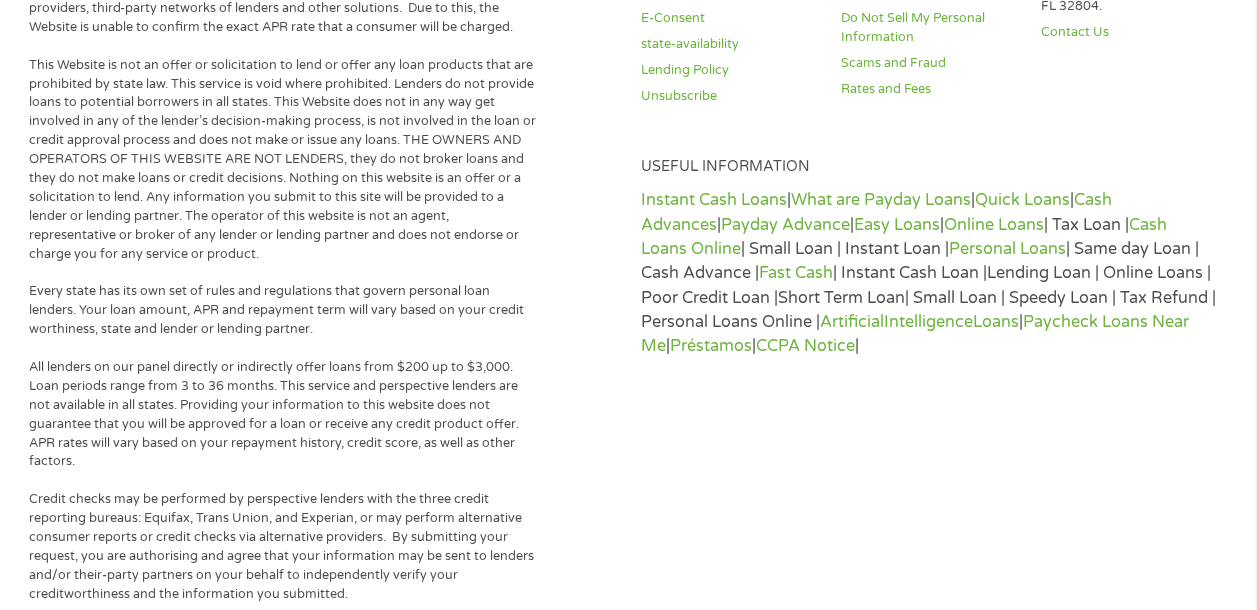 scroll, scrollTop: 8, scrollLeft: 8, axis: both 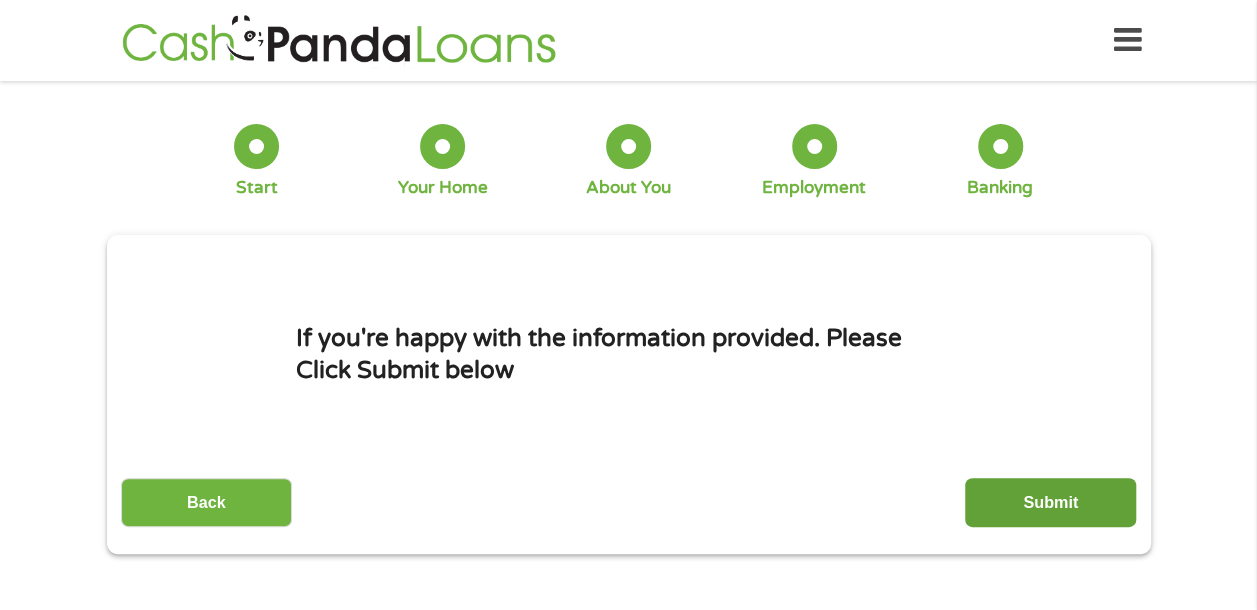 click on "Submit" at bounding box center [1050, 502] 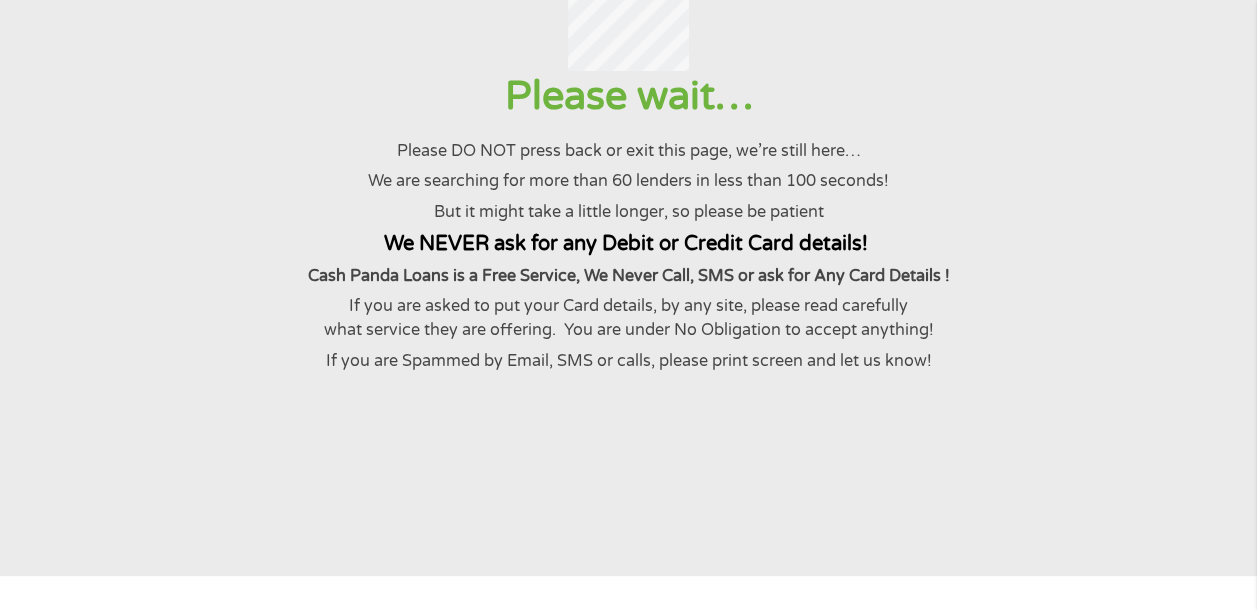 scroll, scrollTop: 0, scrollLeft: 0, axis: both 